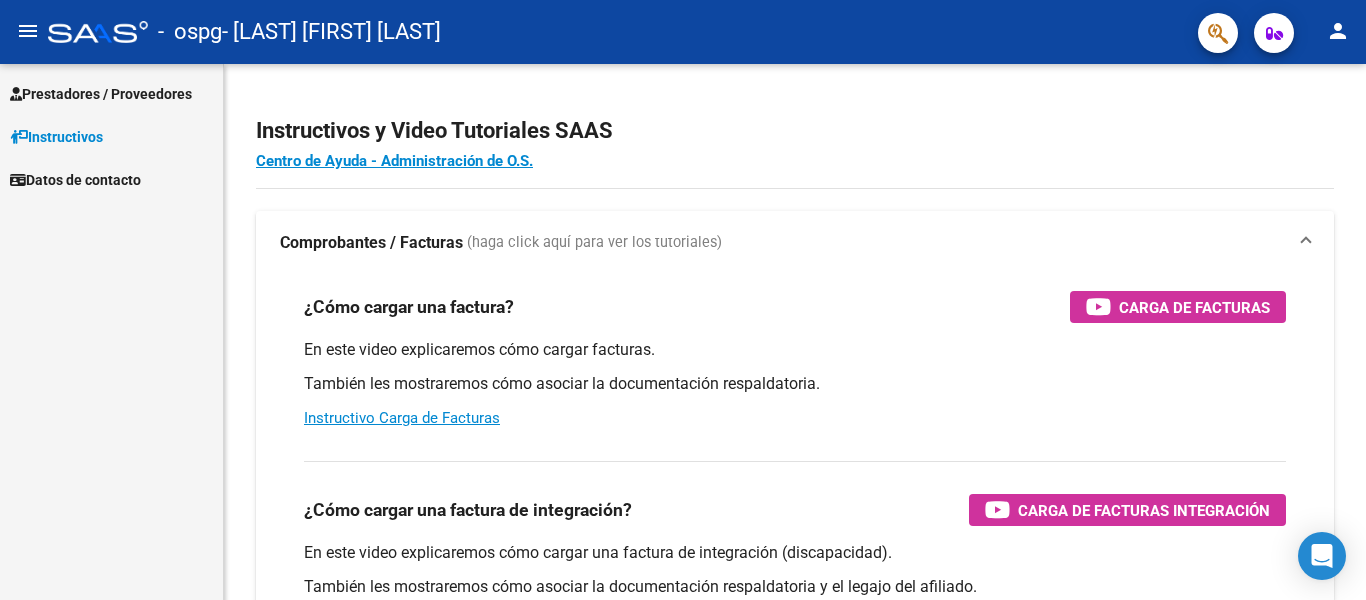 scroll, scrollTop: 0, scrollLeft: 0, axis: both 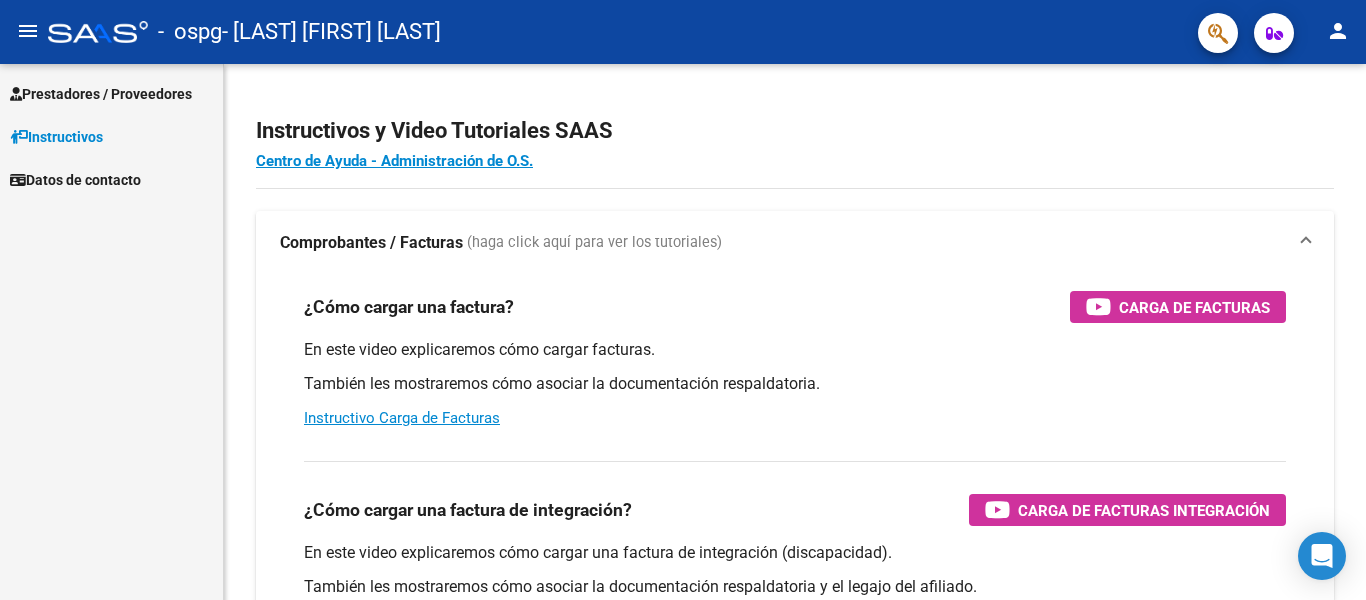 click on "Prestadores / Proveedores" at bounding box center (101, 94) 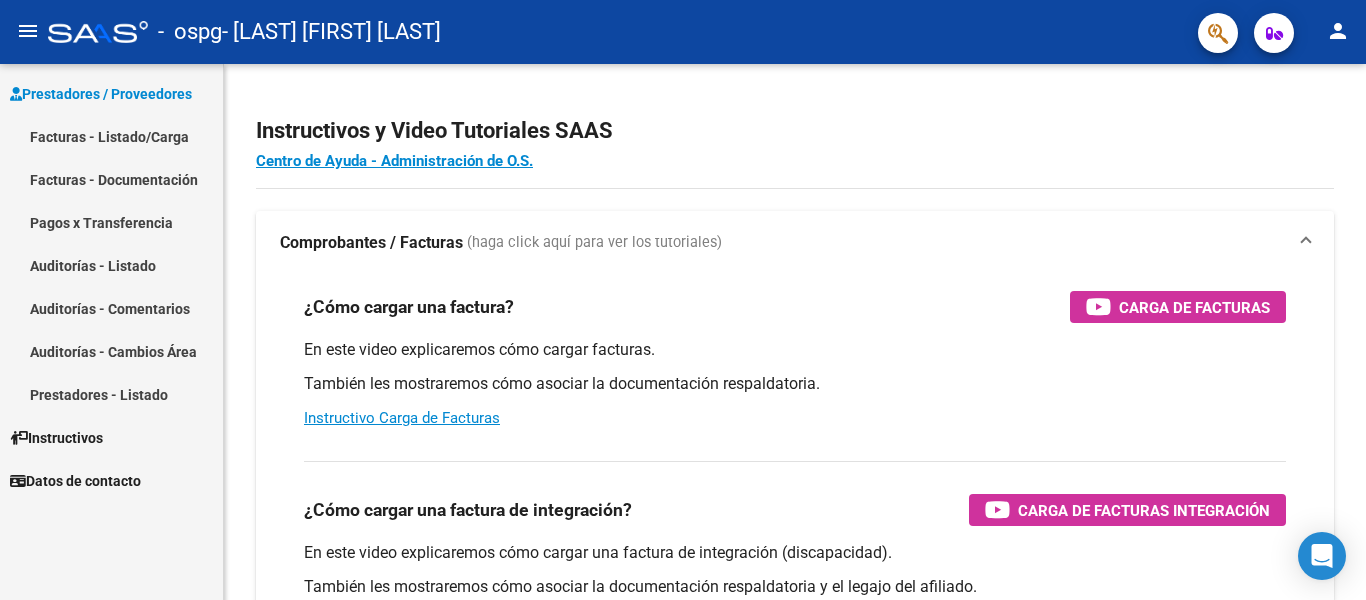 click on "Facturas - Listado/Carga" at bounding box center (111, 136) 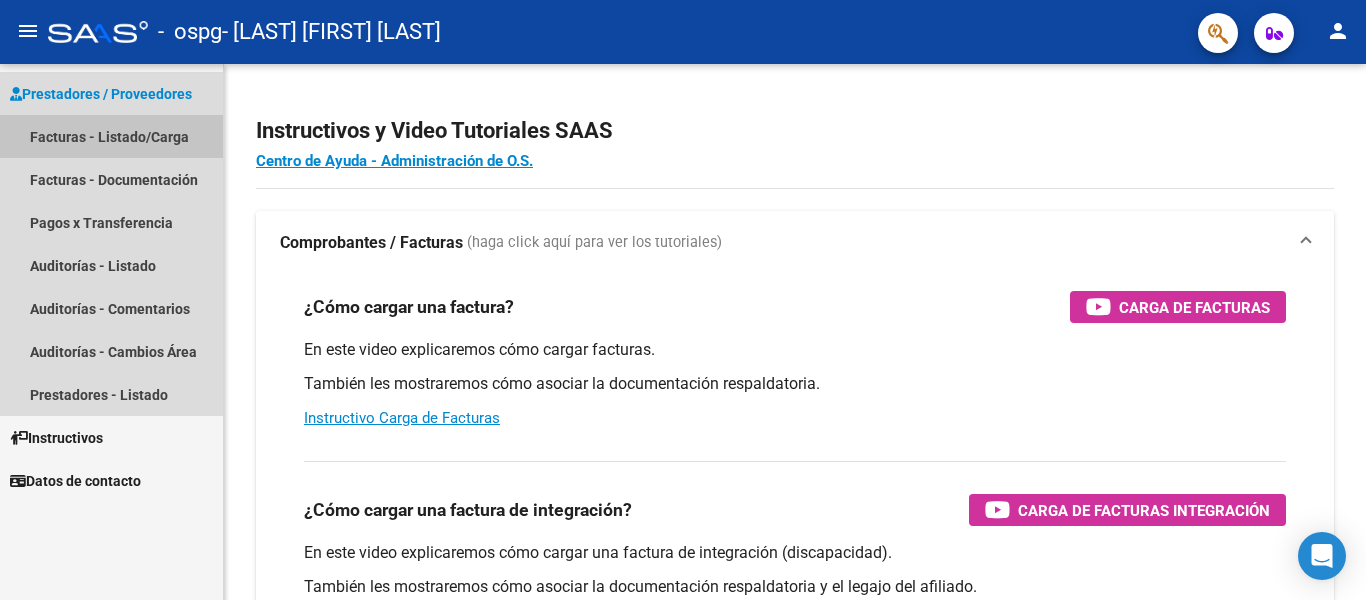 click on "Facturas - Listado/Carga" at bounding box center [111, 136] 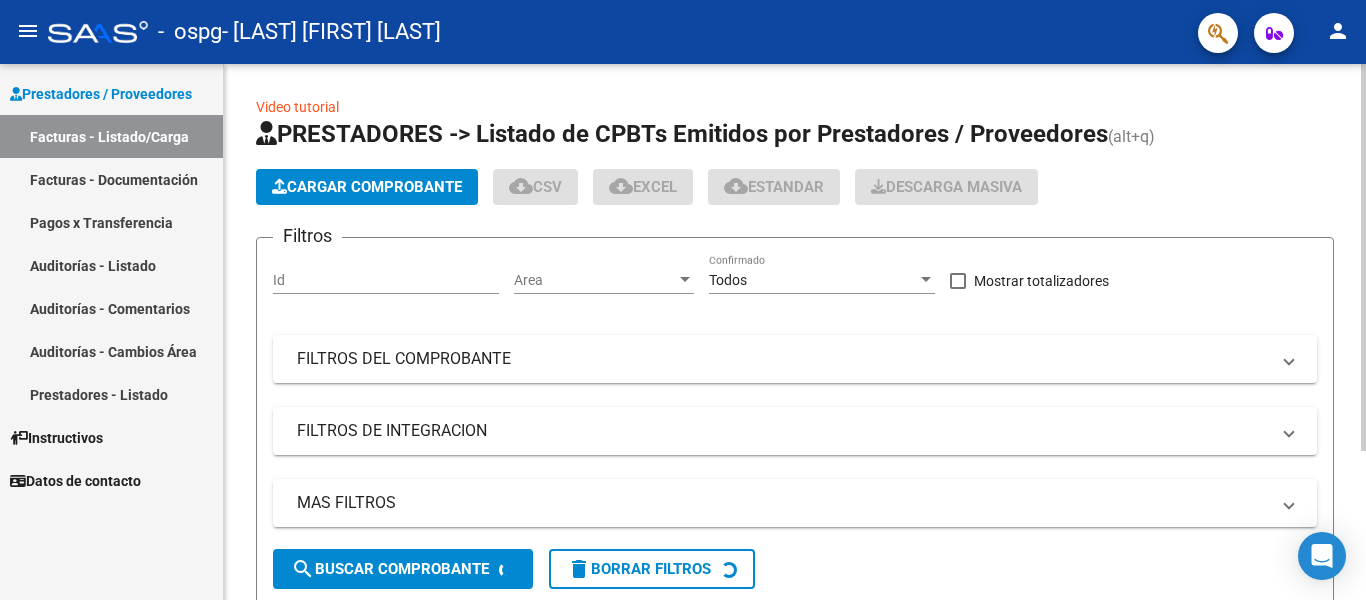 click on "Cargar Comprobante" 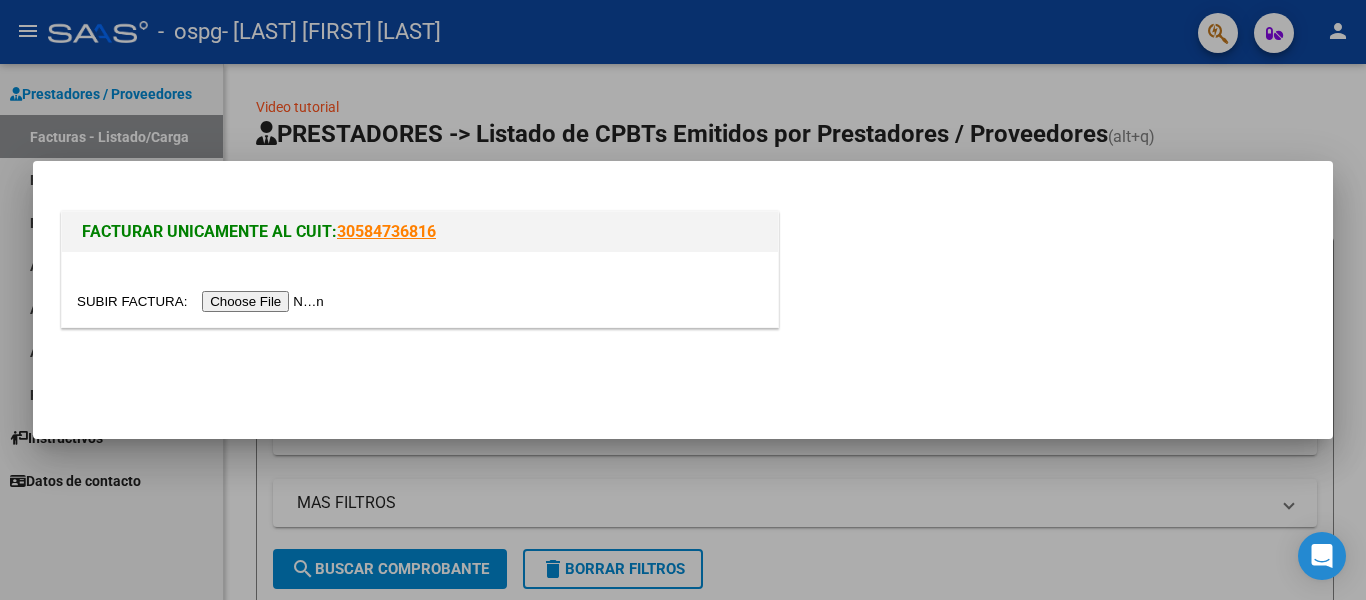 click at bounding box center (203, 301) 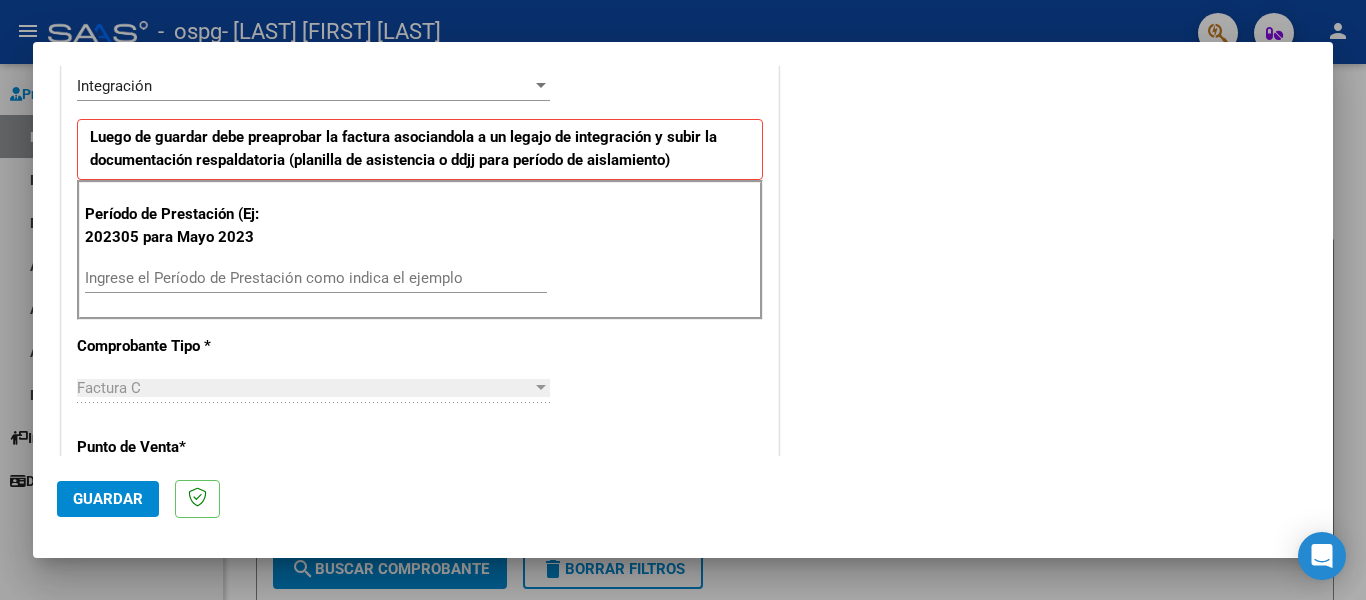 scroll, scrollTop: 491, scrollLeft: 0, axis: vertical 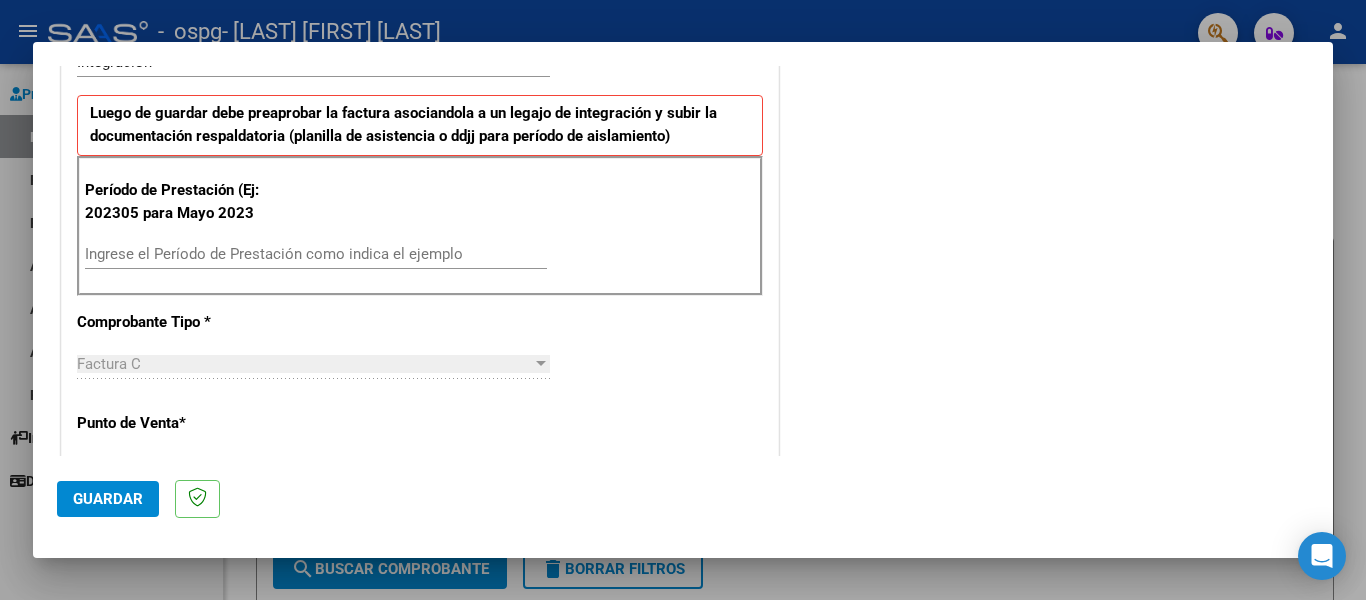 click on "Ingrese el Período de Prestación como indica el ejemplo" at bounding box center [316, 254] 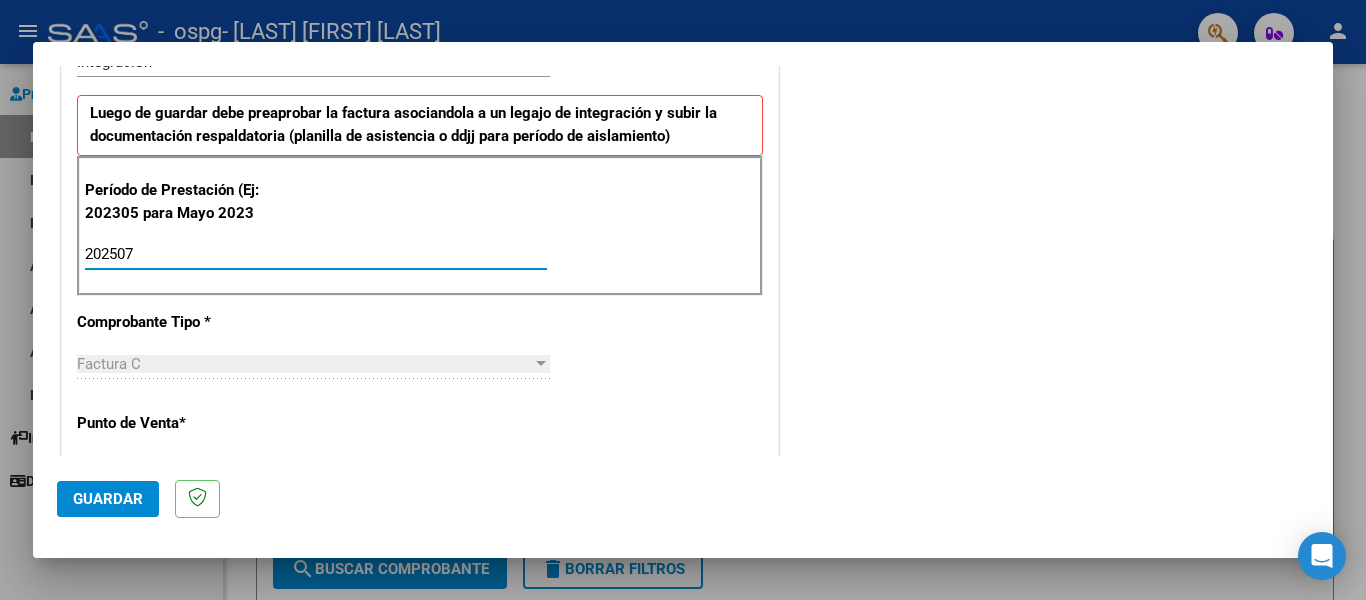 type on "202507" 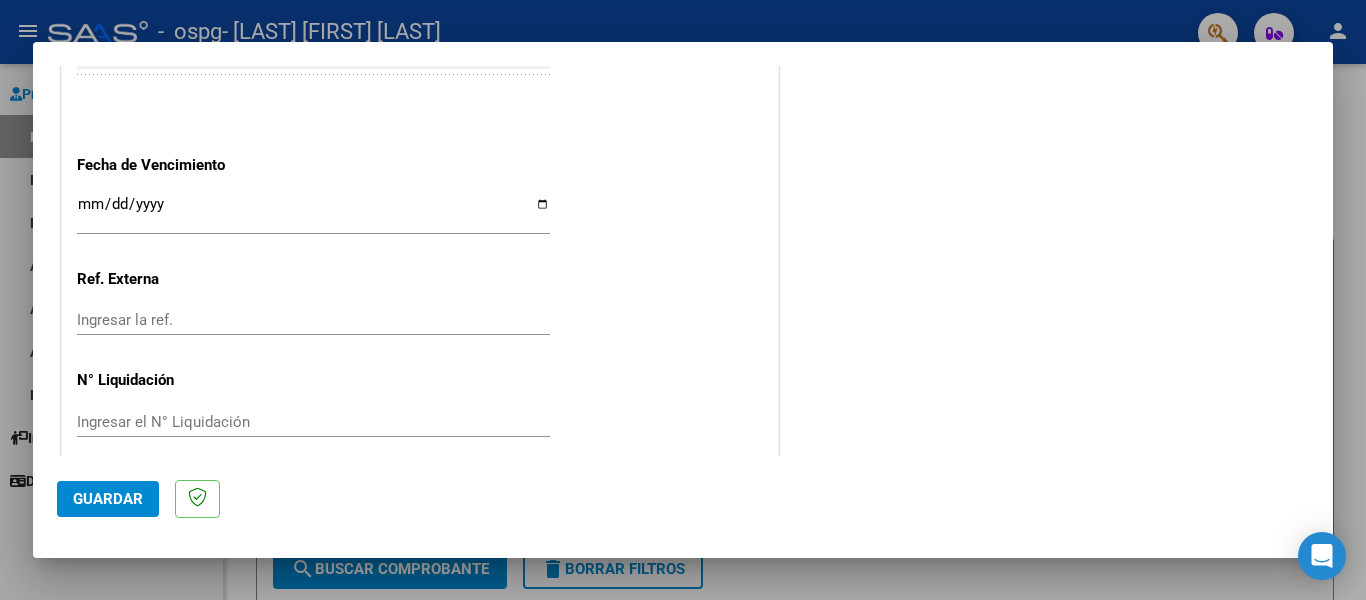 scroll, scrollTop: 1332, scrollLeft: 0, axis: vertical 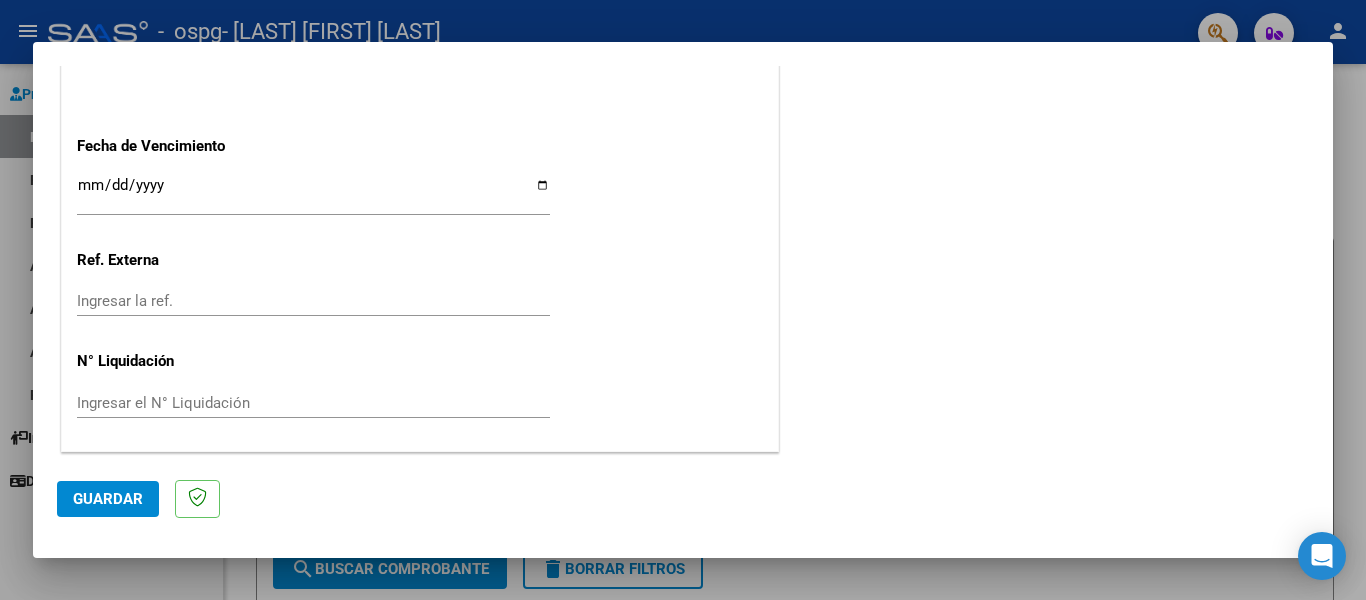 click on "Ingresar la fecha" at bounding box center (313, 193) 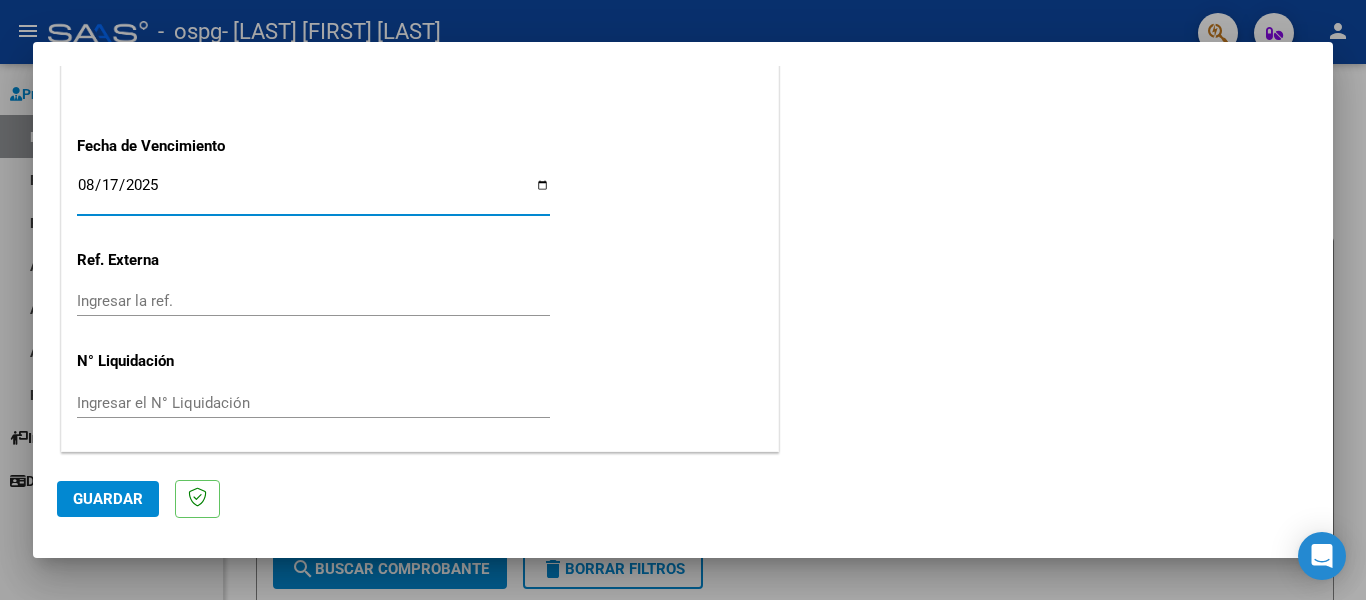 type on "2025-08-17" 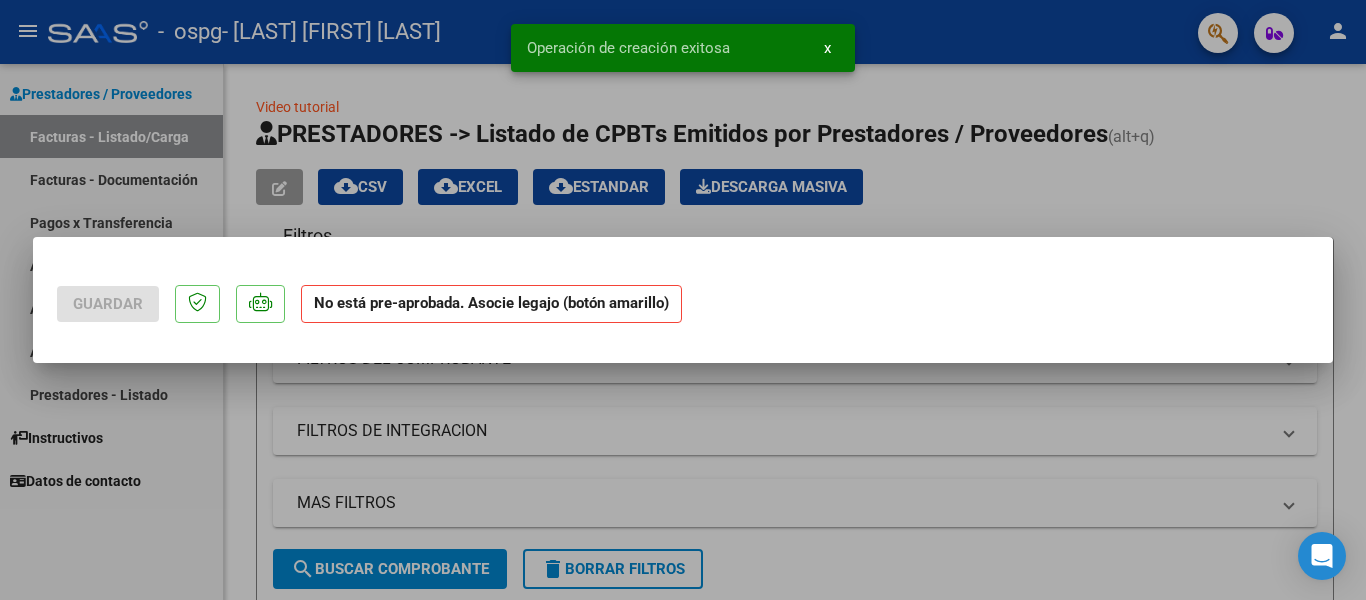 scroll, scrollTop: 0, scrollLeft: 0, axis: both 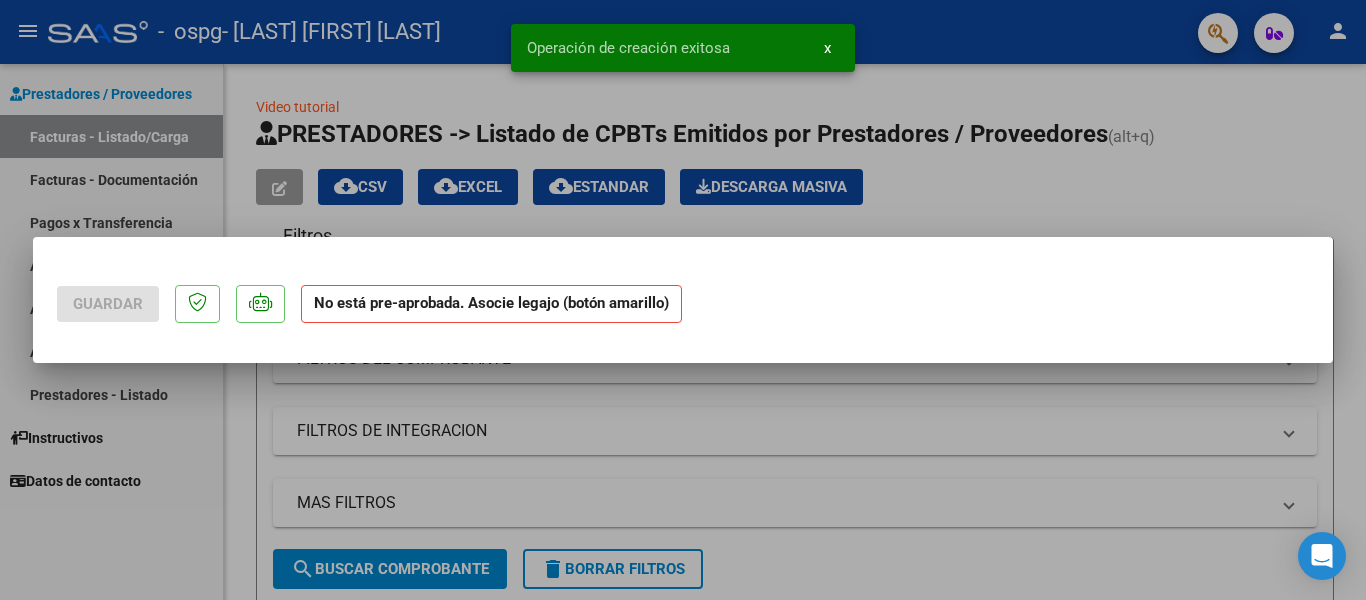 click on "Guardar No está pre-aprobada. Asocie legajo (botón amarillo)" at bounding box center [683, 300] 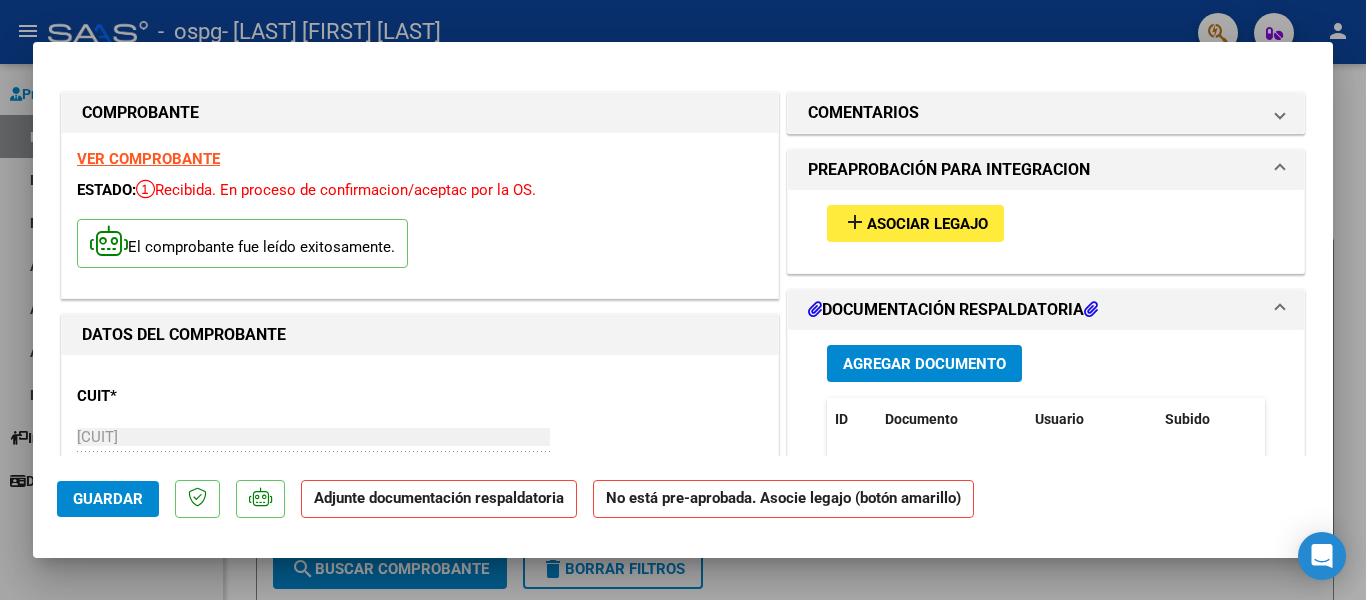 click on "Asociar Legajo" at bounding box center (927, 224) 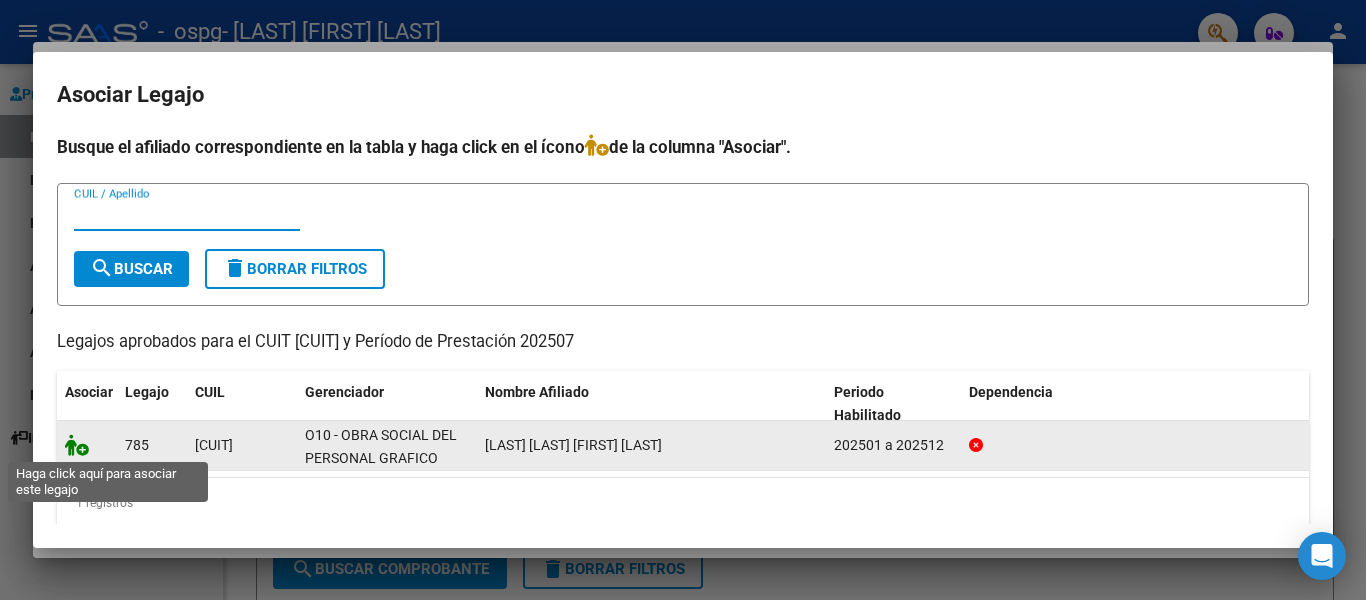 click 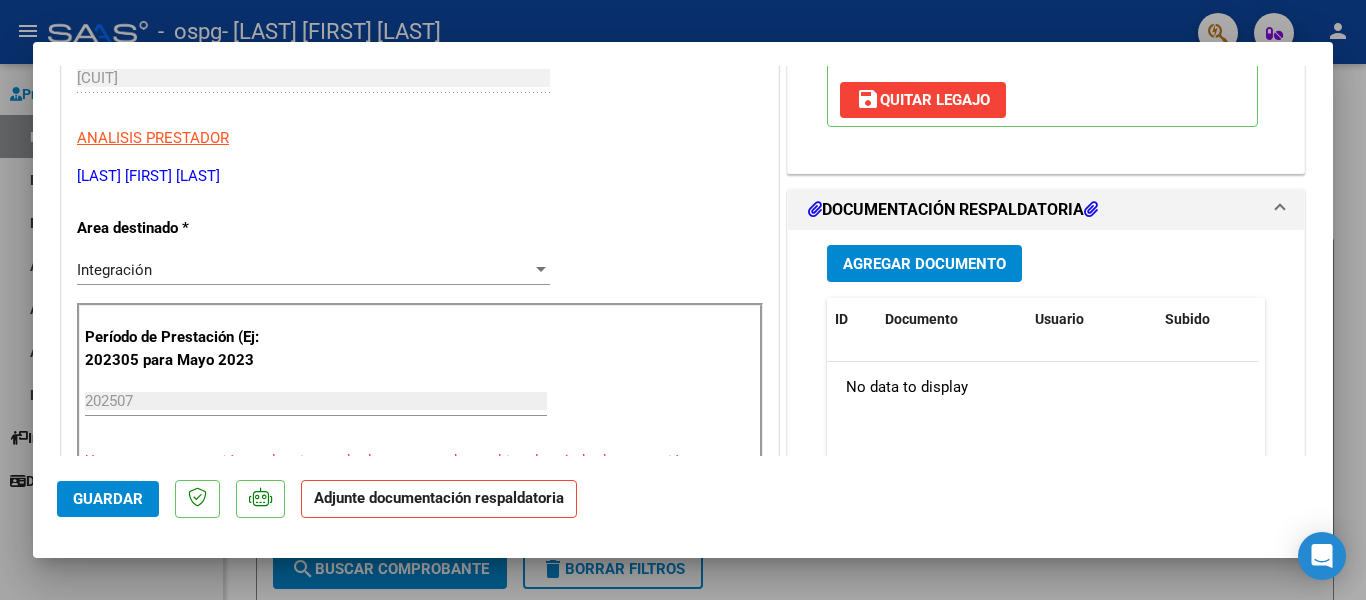 scroll, scrollTop: 379, scrollLeft: 0, axis: vertical 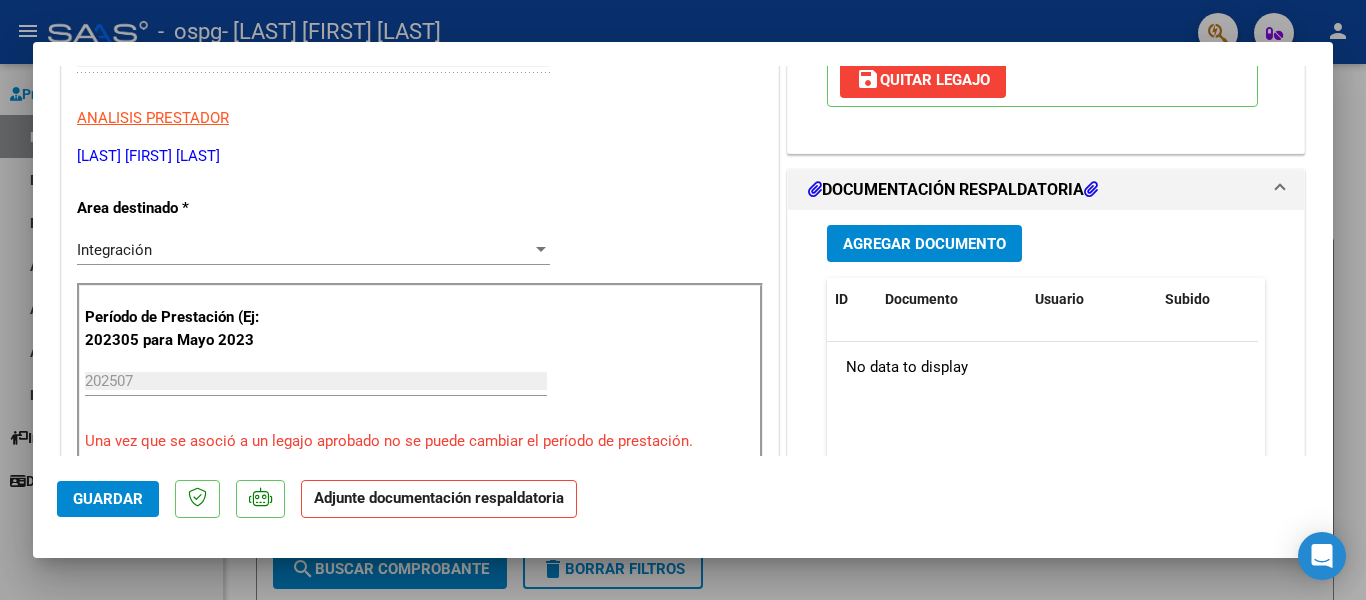 click on "Agregar Documento" at bounding box center (924, 244) 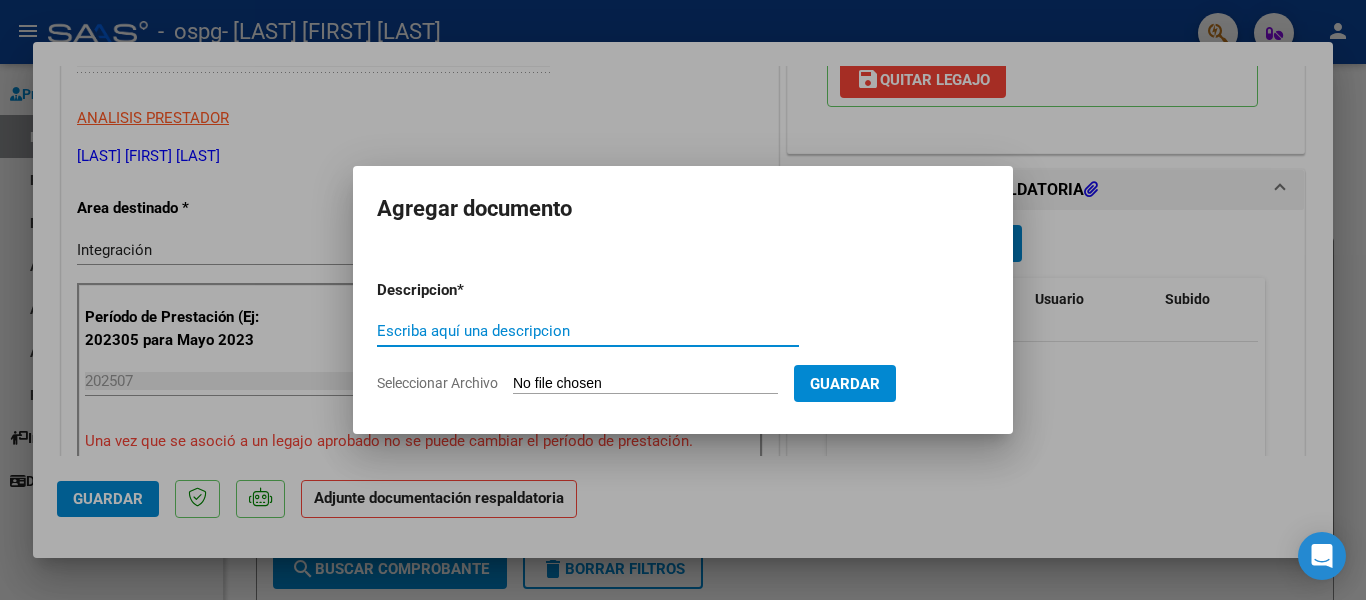 click on "Escriba aquí una descripcion" at bounding box center [588, 331] 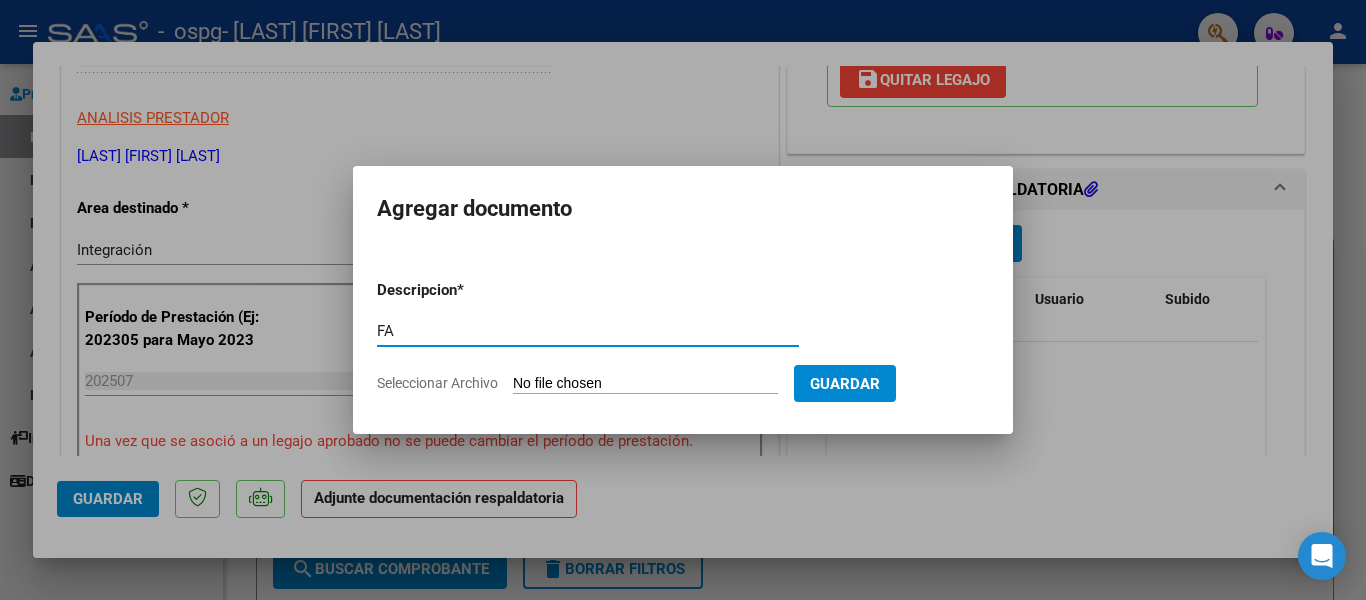 type on "F" 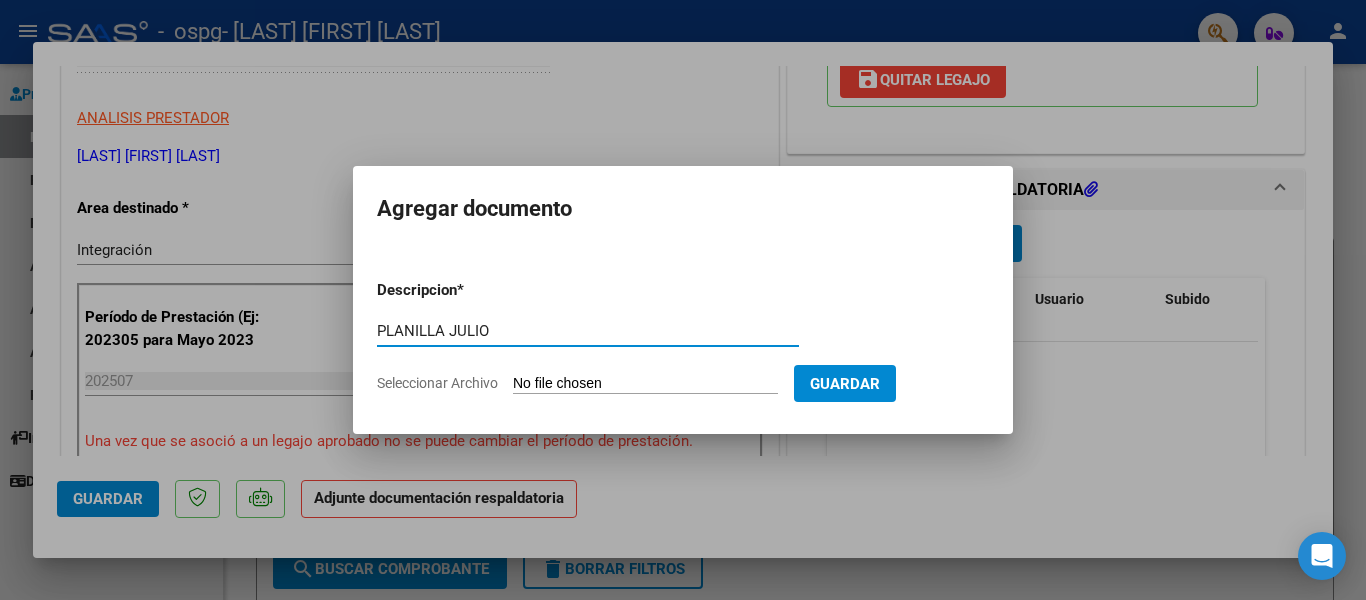 type on "PLANILLA JULIO" 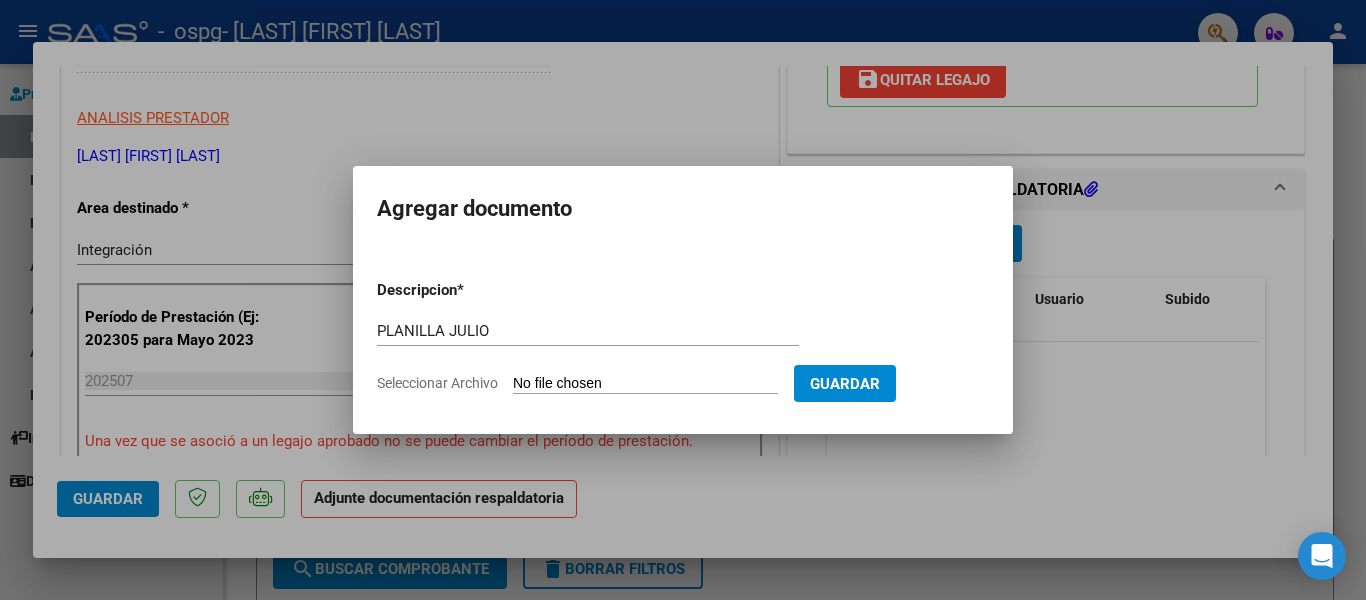 type on "C:\fakepath\PA JUKIO.pdf" 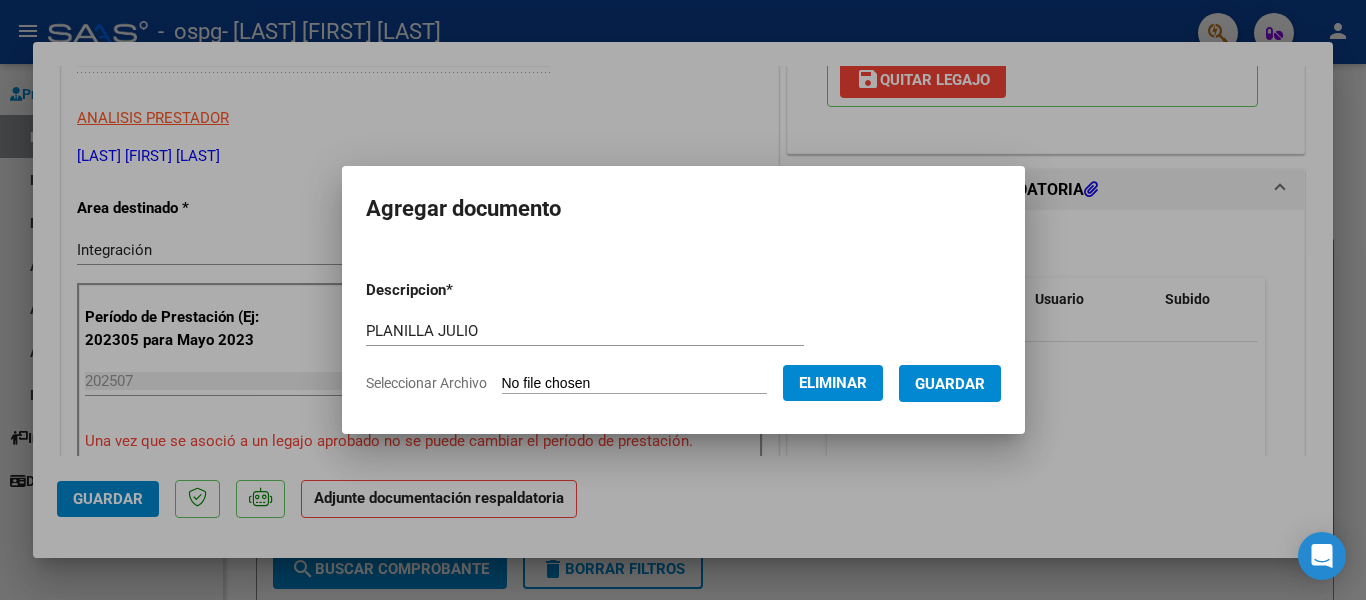 click on "Guardar" at bounding box center [950, 384] 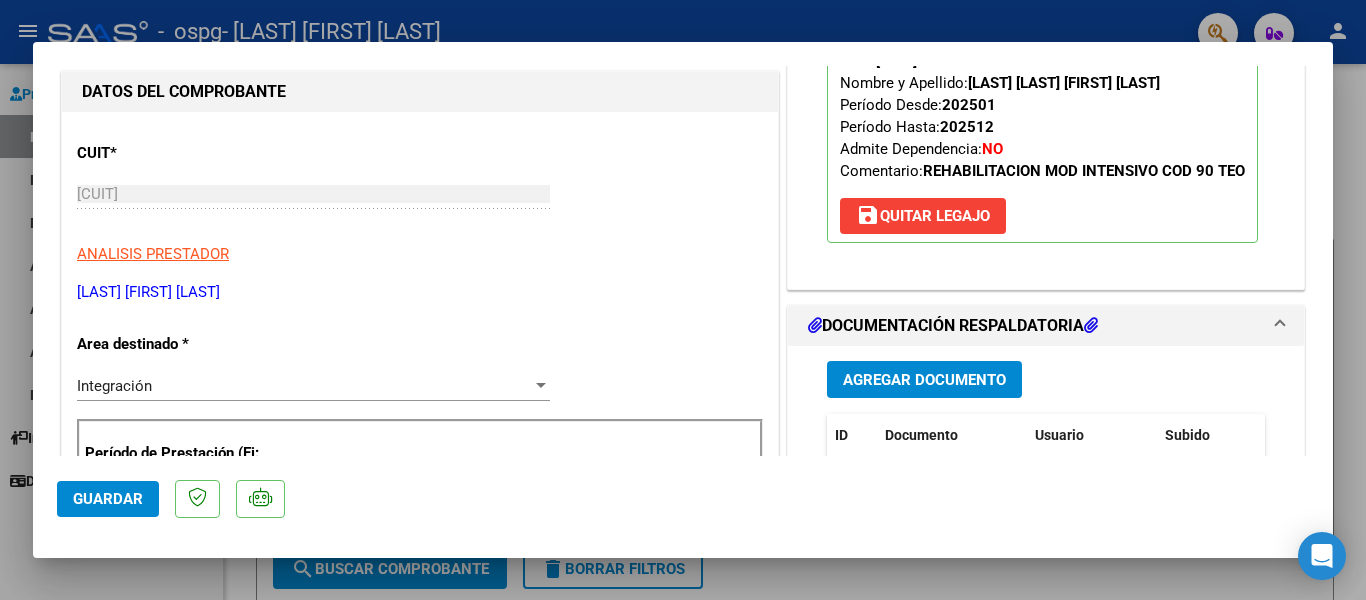 scroll, scrollTop: 232, scrollLeft: 0, axis: vertical 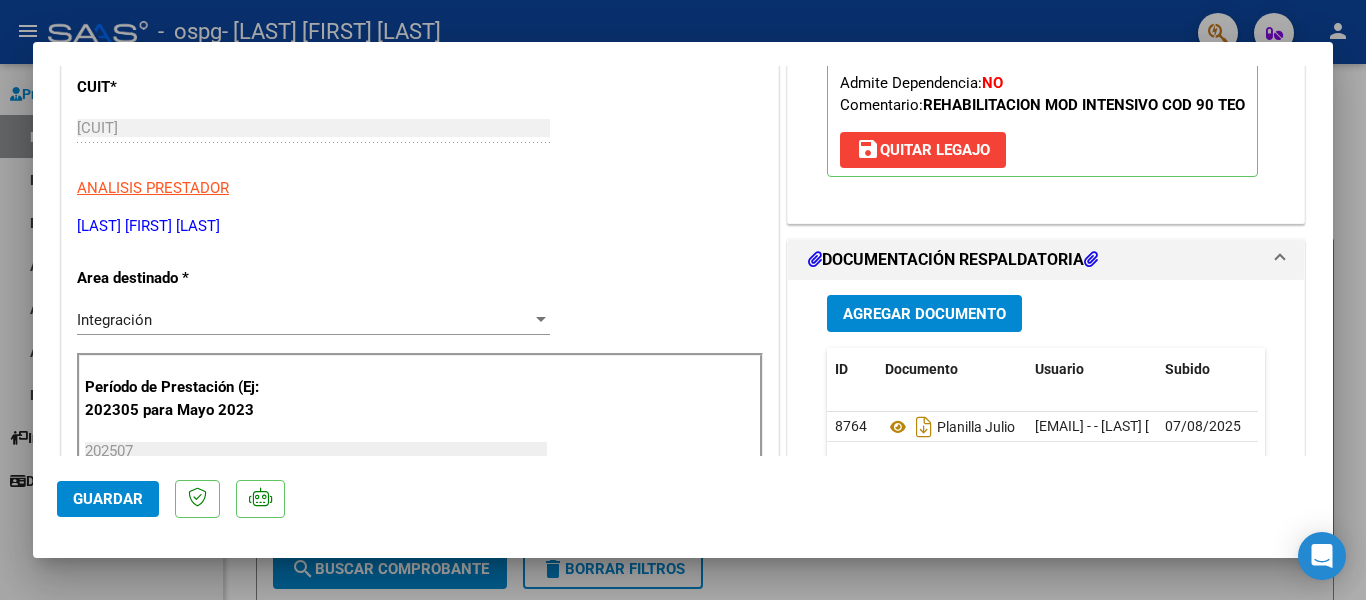 click on "Guardar" 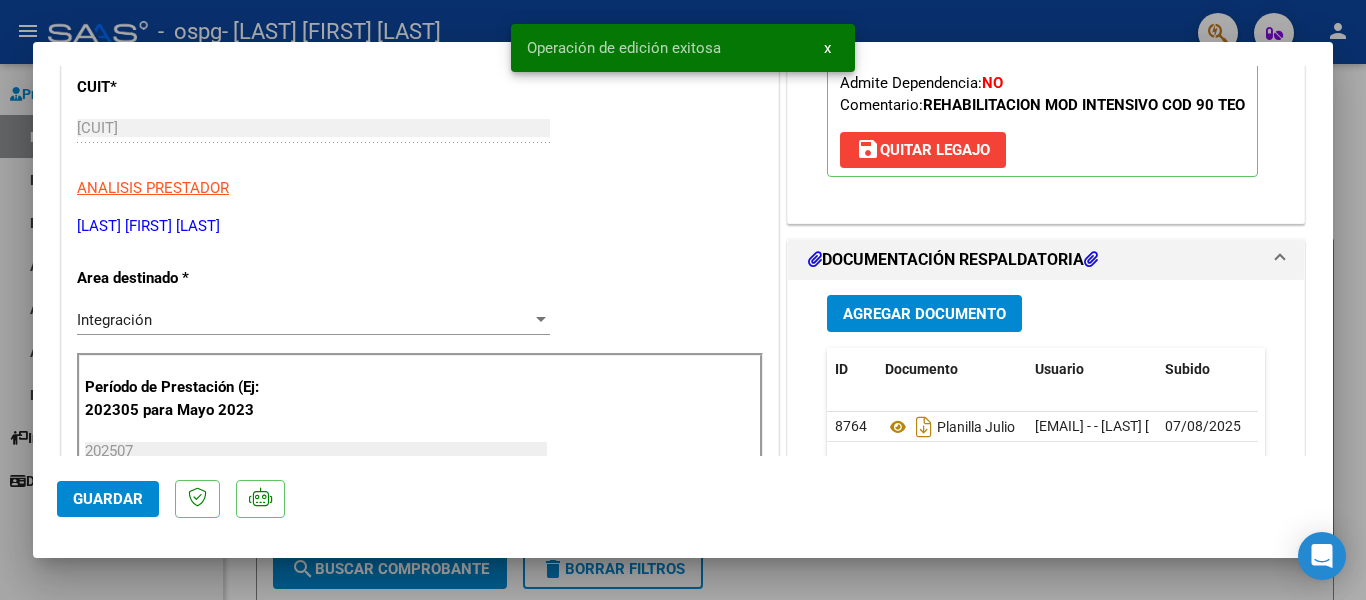 click at bounding box center [683, 300] 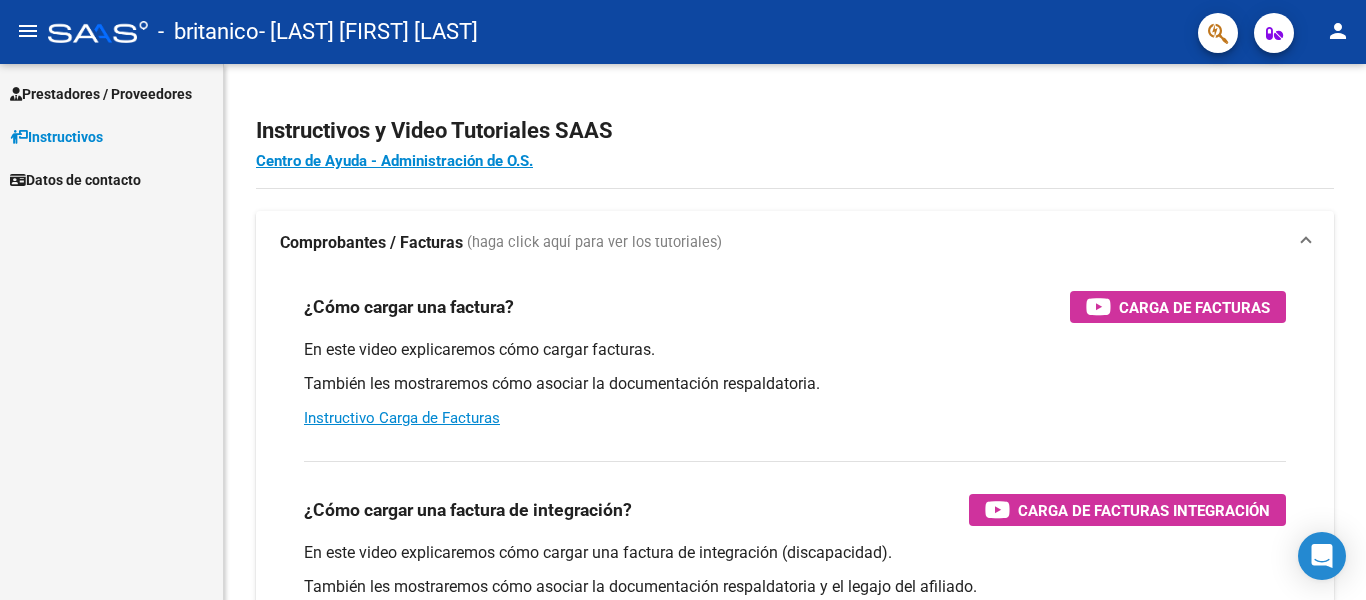 scroll, scrollTop: 0, scrollLeft: 0, axis: both 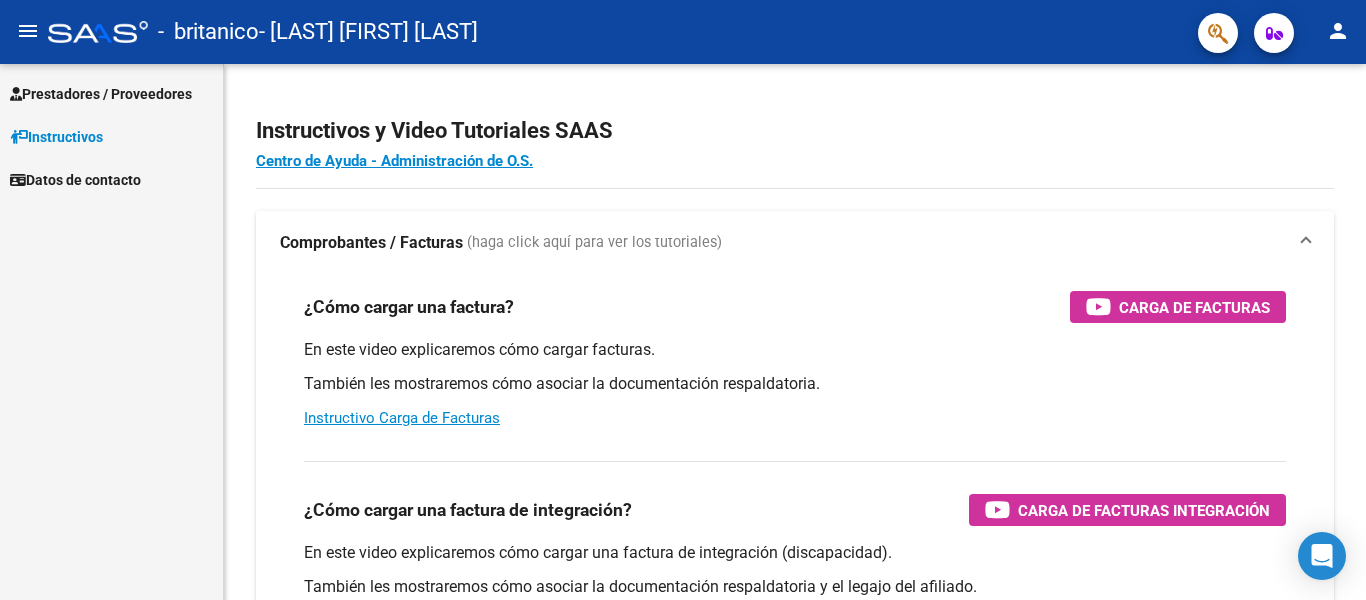 click on "Prestadores / Proveedores" at bounding box center [111, 93] 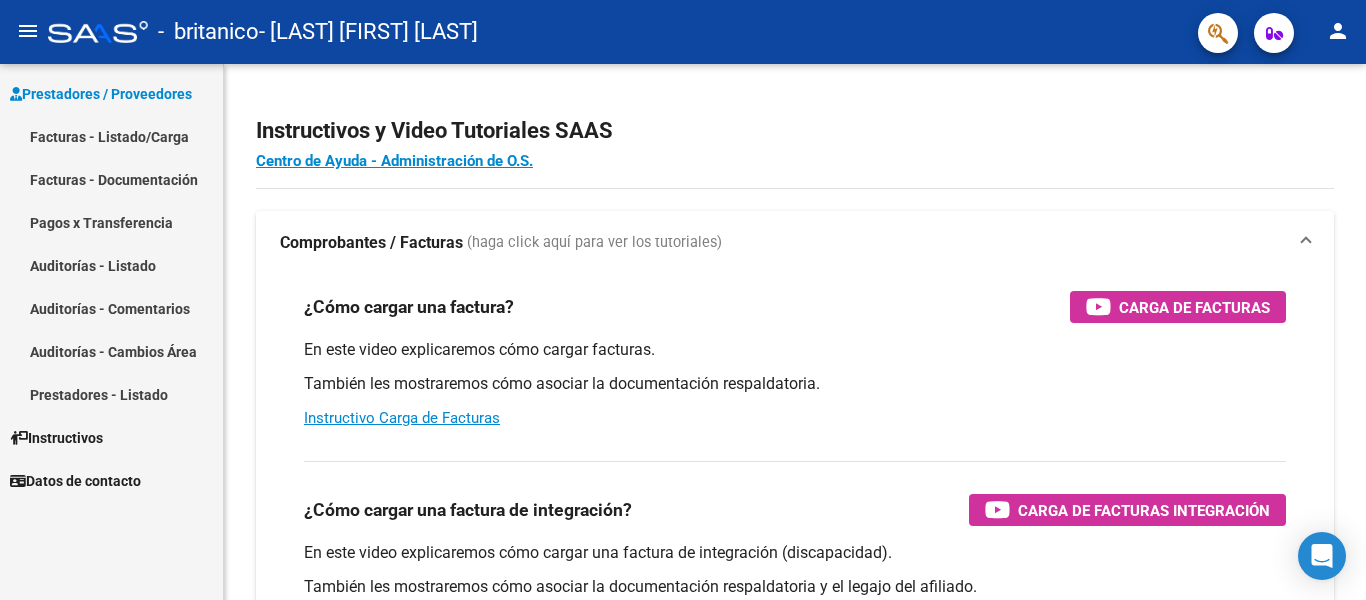 click on "Facturas - Listado/Carga" at bounding box center (111, 136) 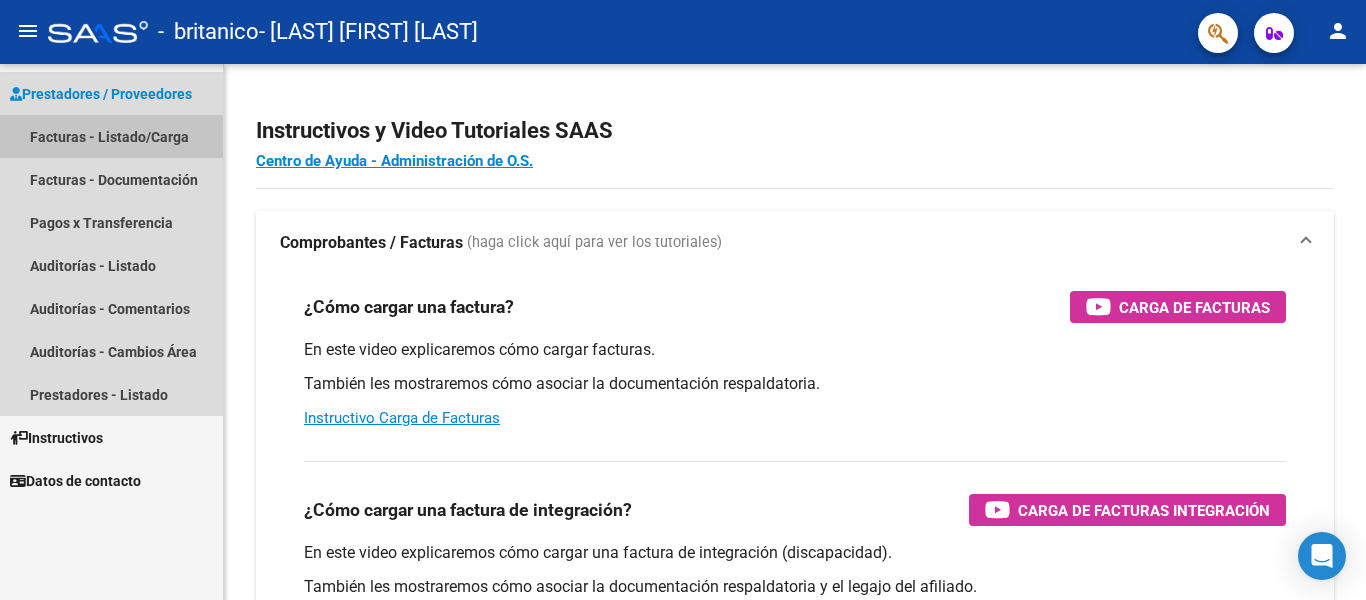 click on "Facturas - Listado/Carga" at bounding box center (111, 136) 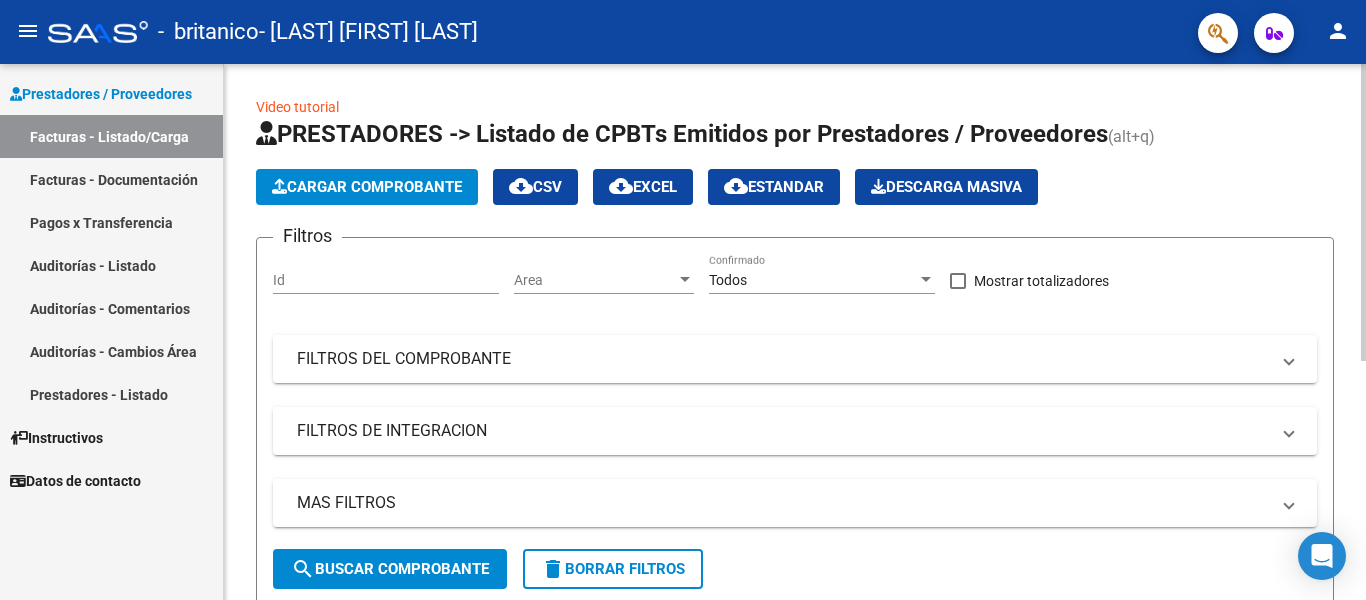 click on "Cargar Comprobante" 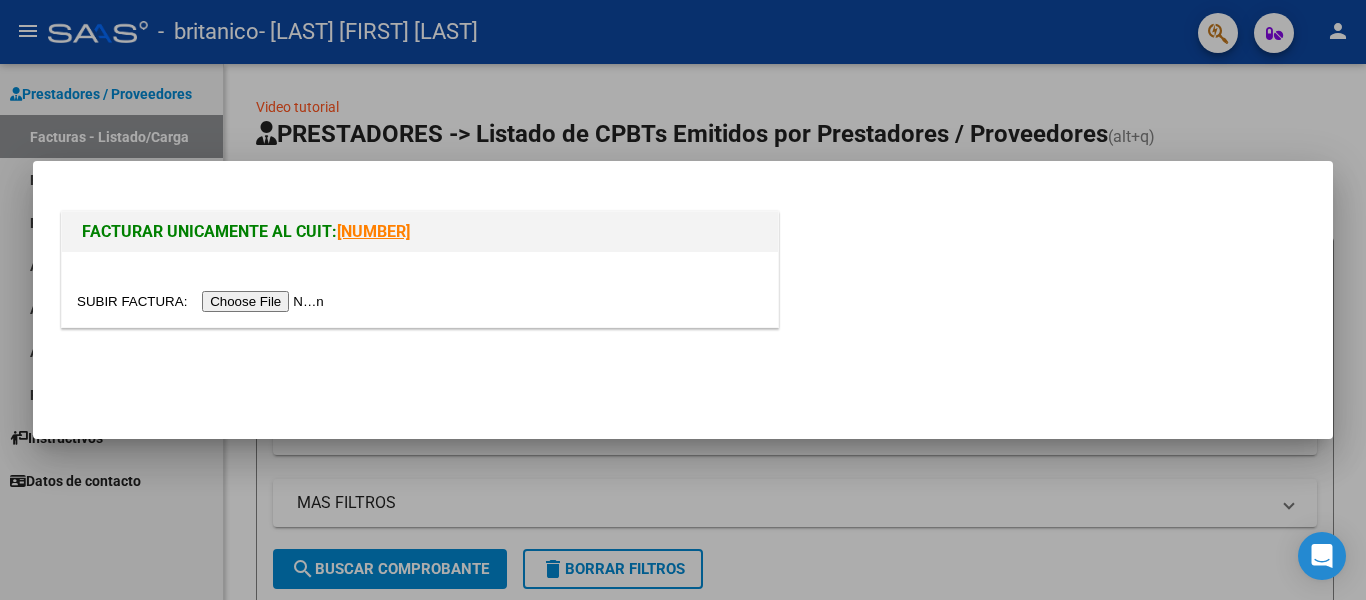 click at bounding box center [203, 301] 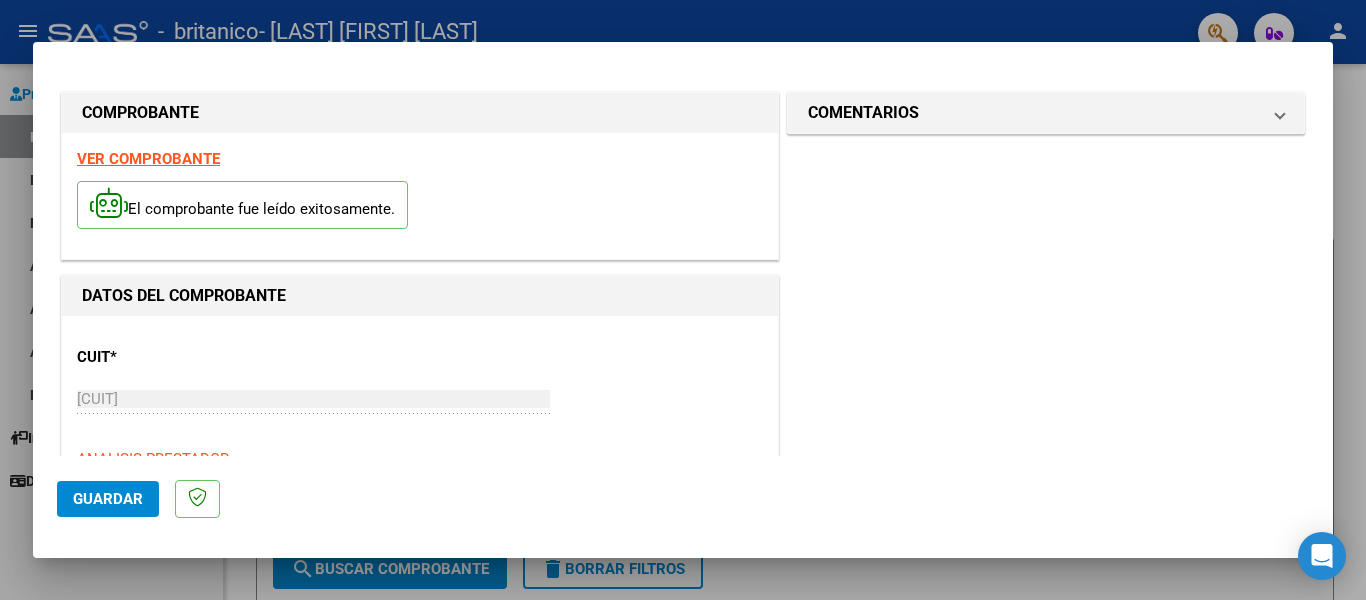 drag, startPoint x: 391, startPoint y: 415, endPoint x: 878, endPoint y: 411, distance: 487.01642 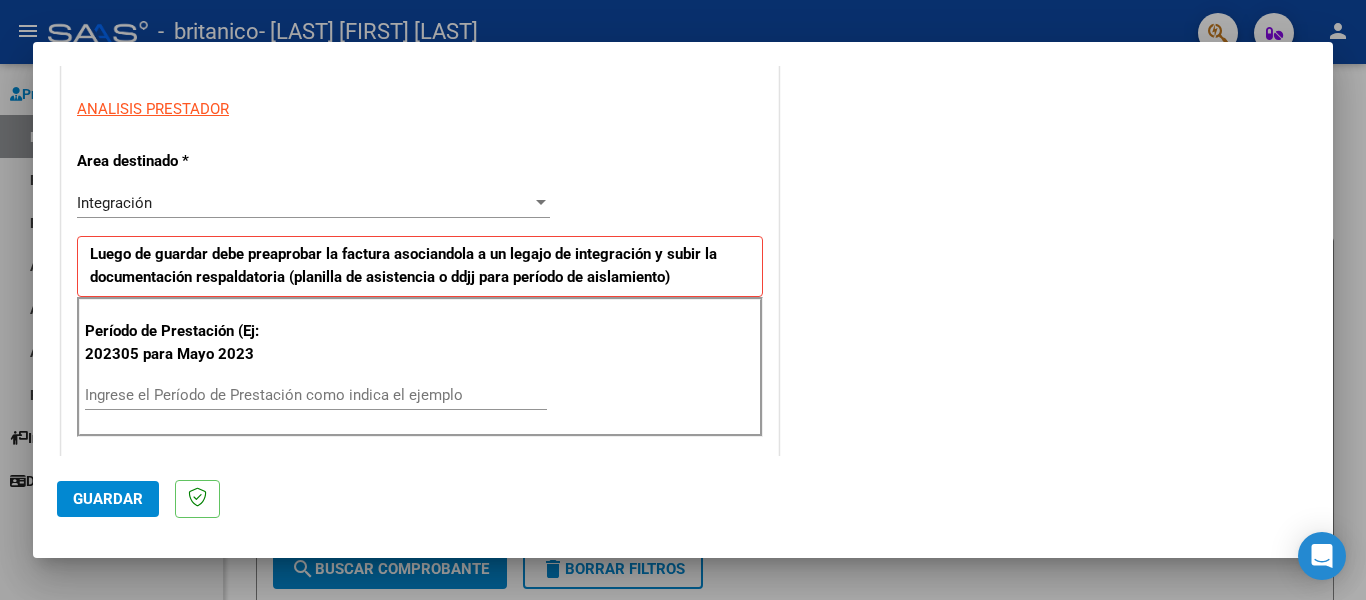 scroll, scrollTop: 481, scrollLeft: 0, axis: vertical 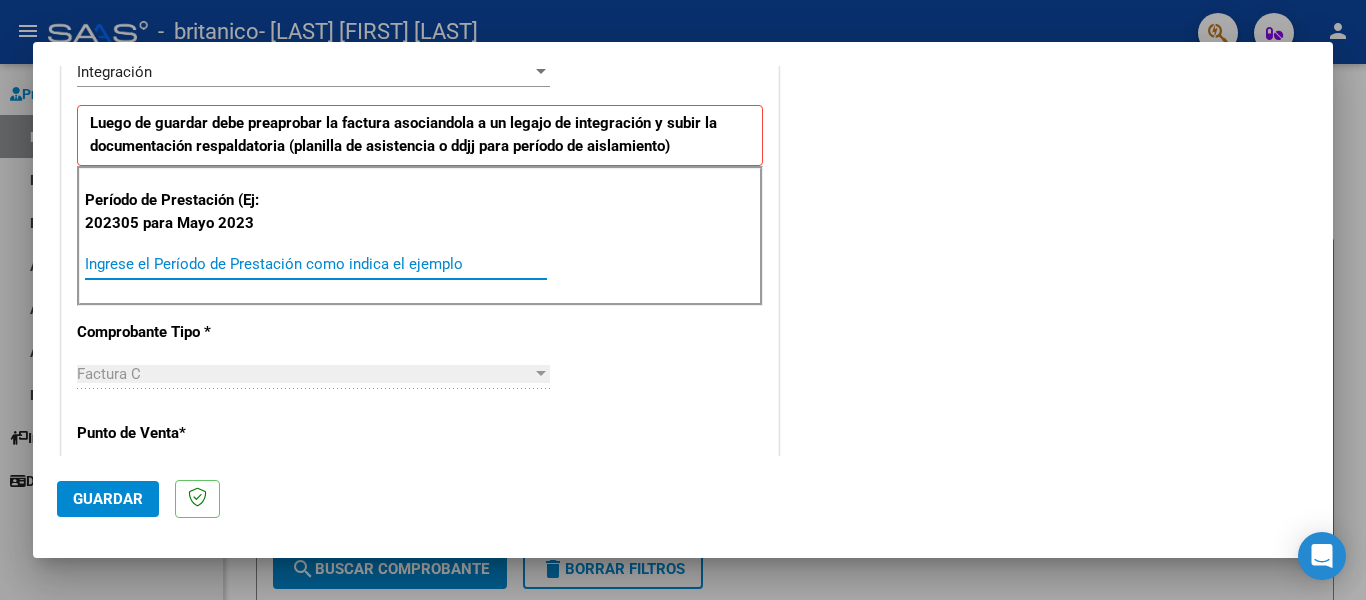 click on "Ingrese el Período de Prestación como indica el ejemplo" at bounding box center (316, 264) 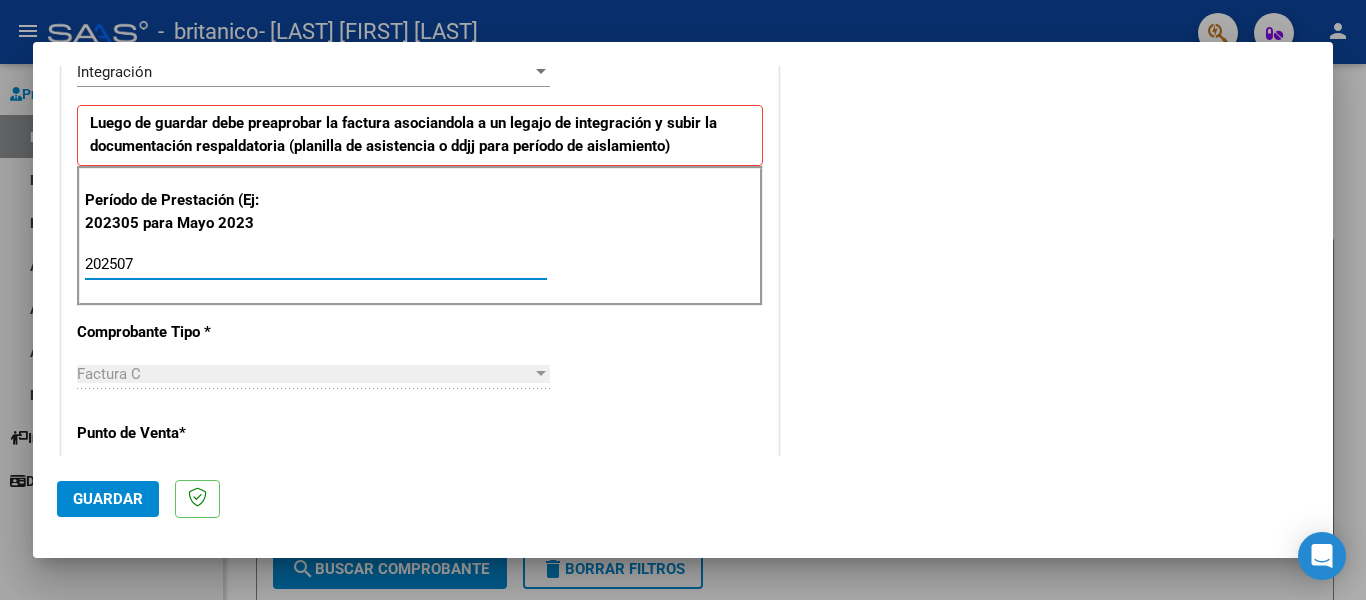 type on "202507" 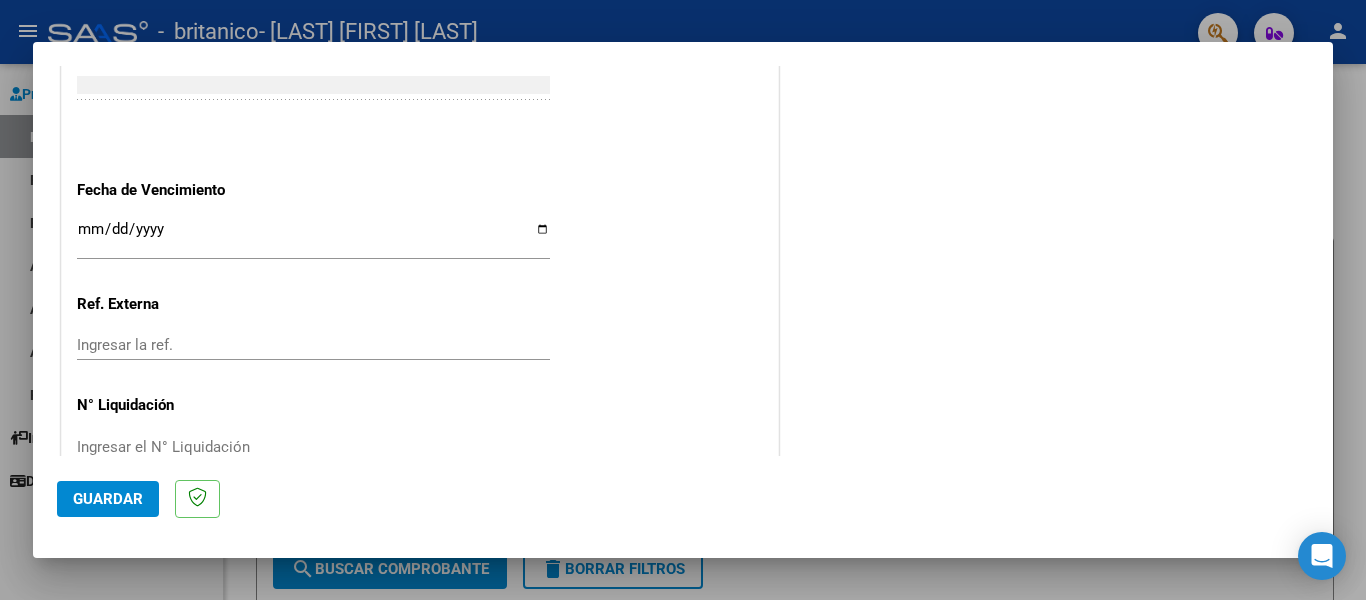 scroll, scrollTop: 1293, scrollLeft: 0, axis: vertical 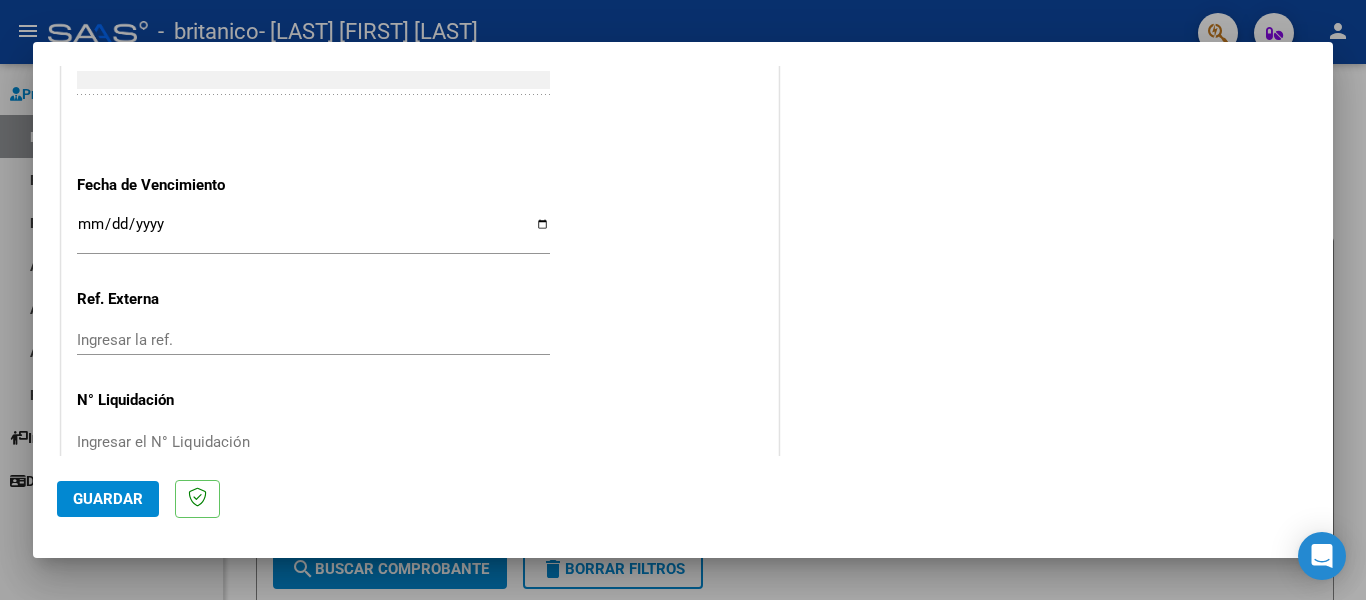 click on "Ingresar la fecha" at bounding box center [313, 232] 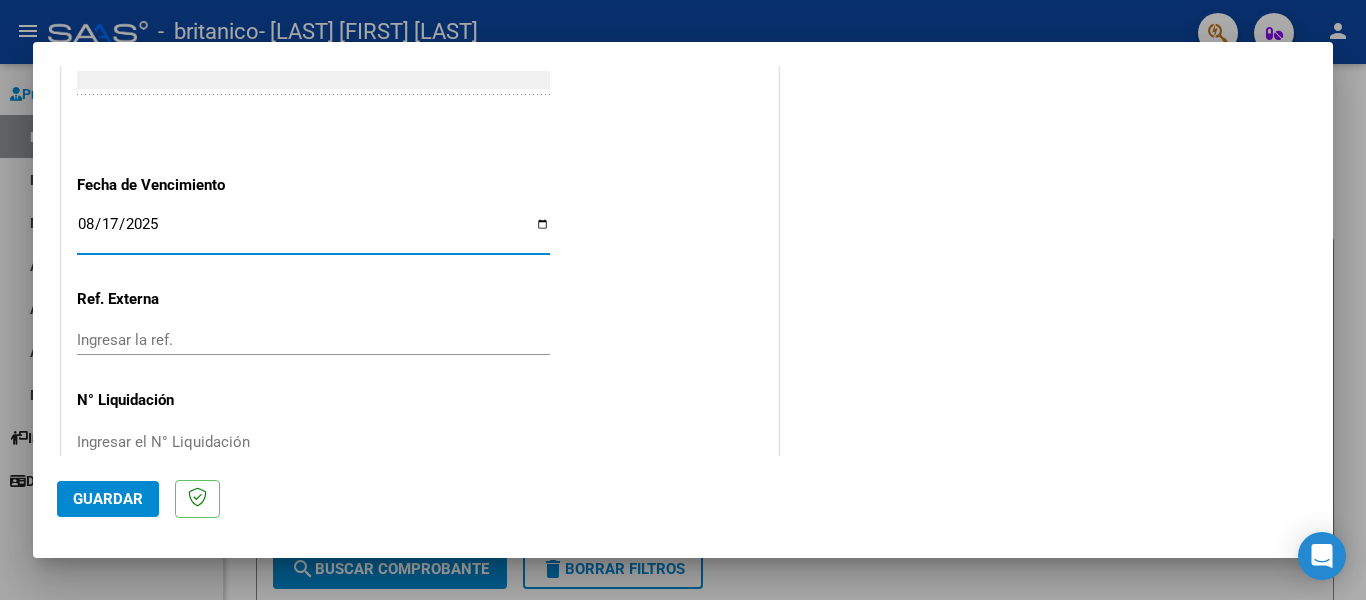 type on "2025-08-17" 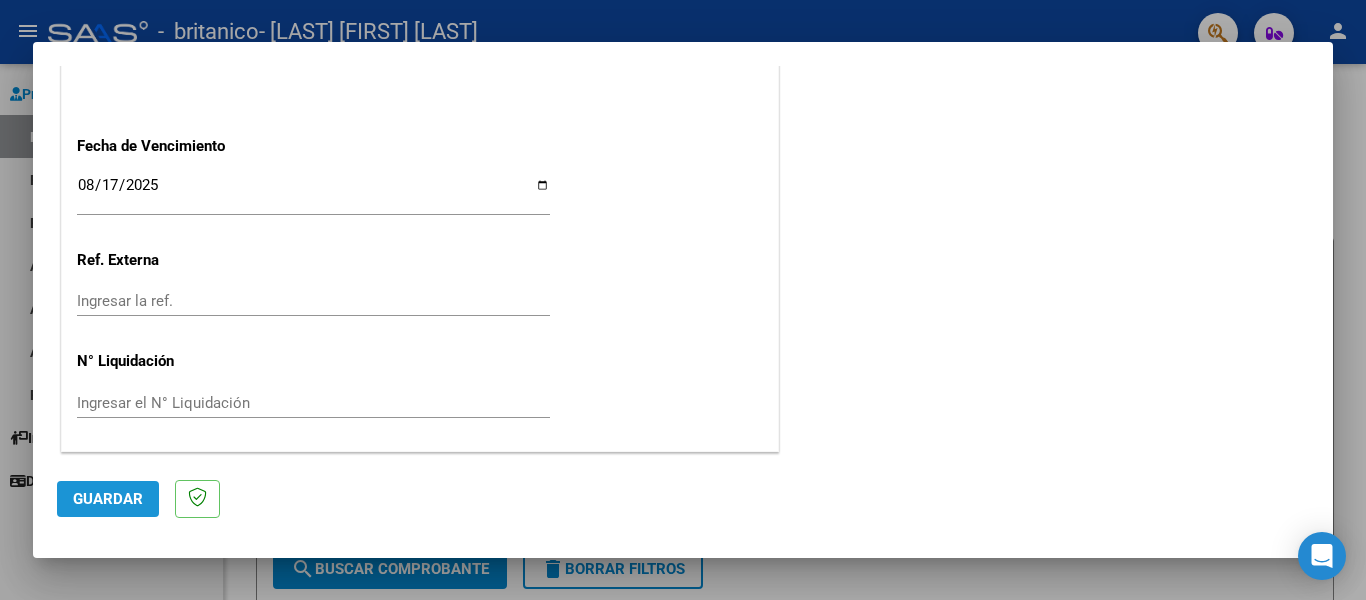 click on "Guardar" 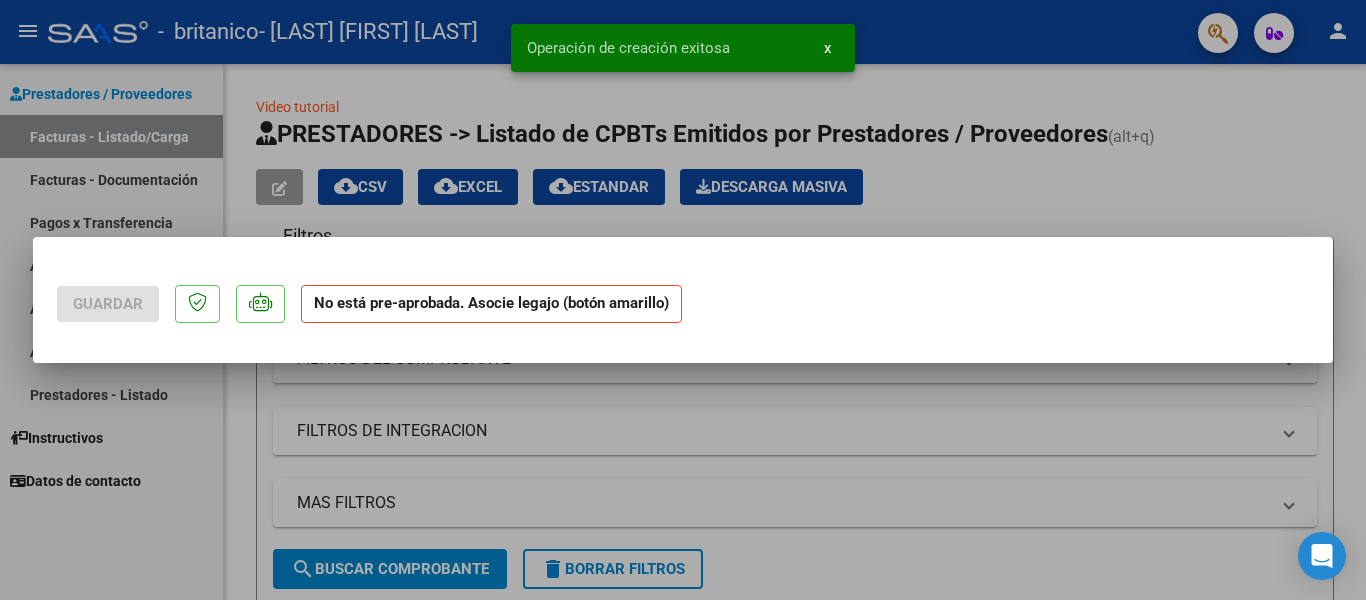 scroll, scrollTop: 0, scrollLeft: 0, axis: both 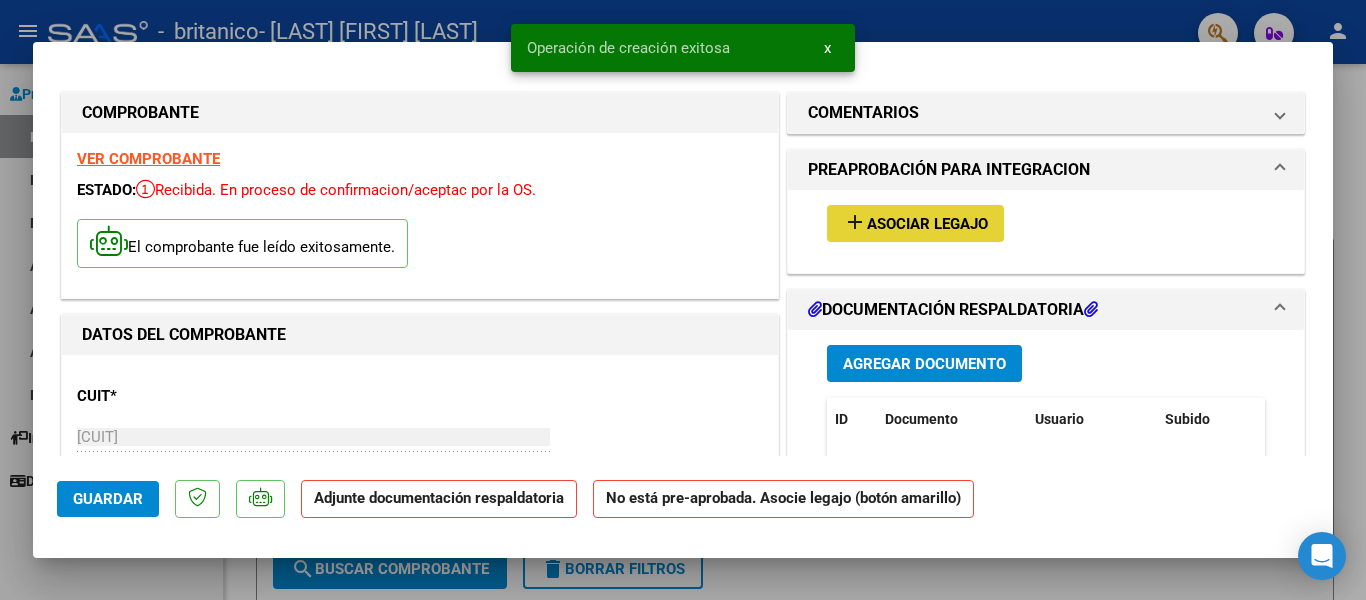 click on "Asociar Legajo" at bounding box center [927, 224] 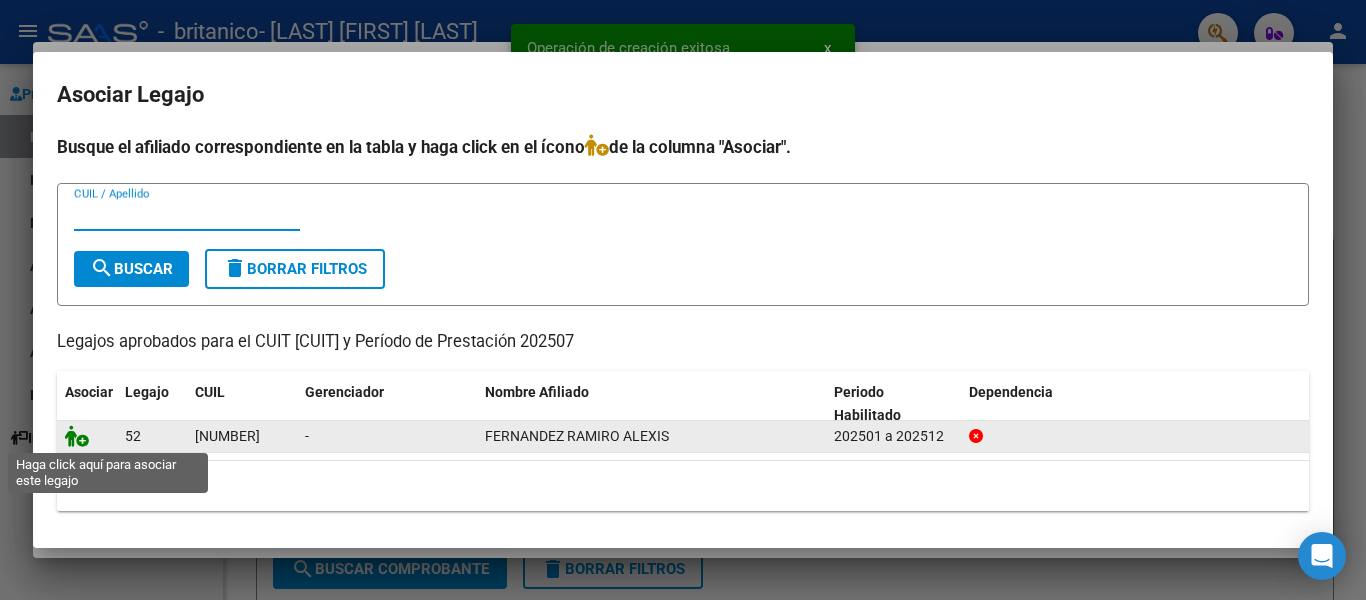 click 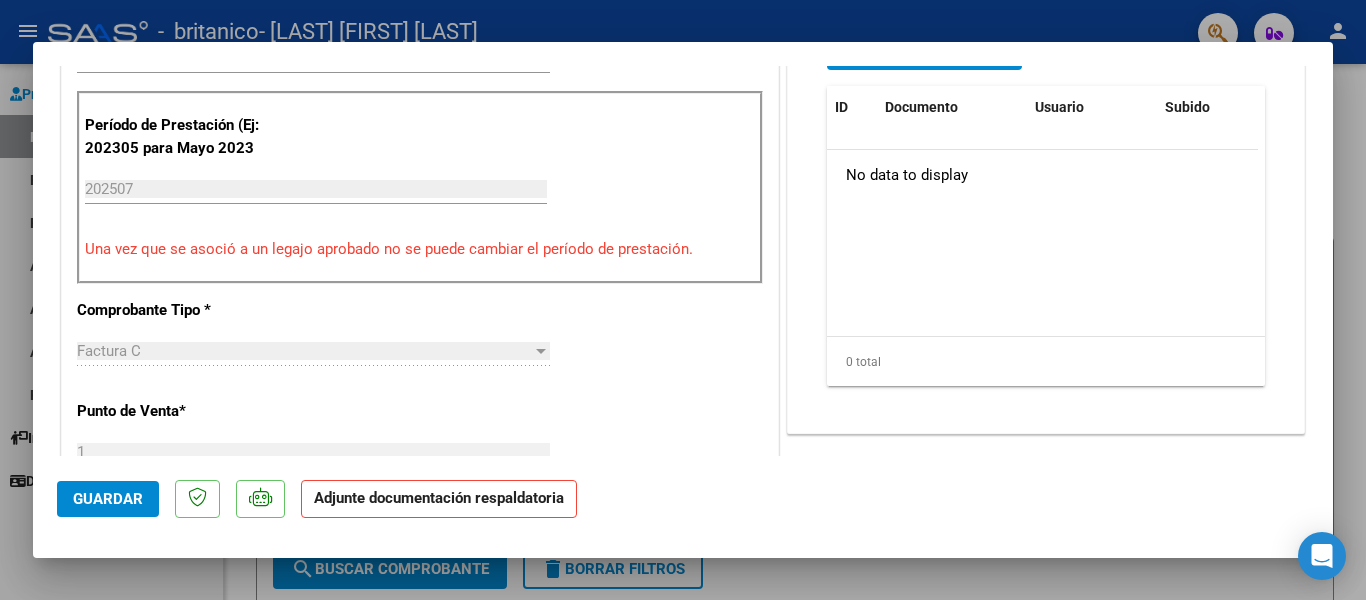 scroll, scrollTop: 637, scrollLeft: 0, axis: vertical 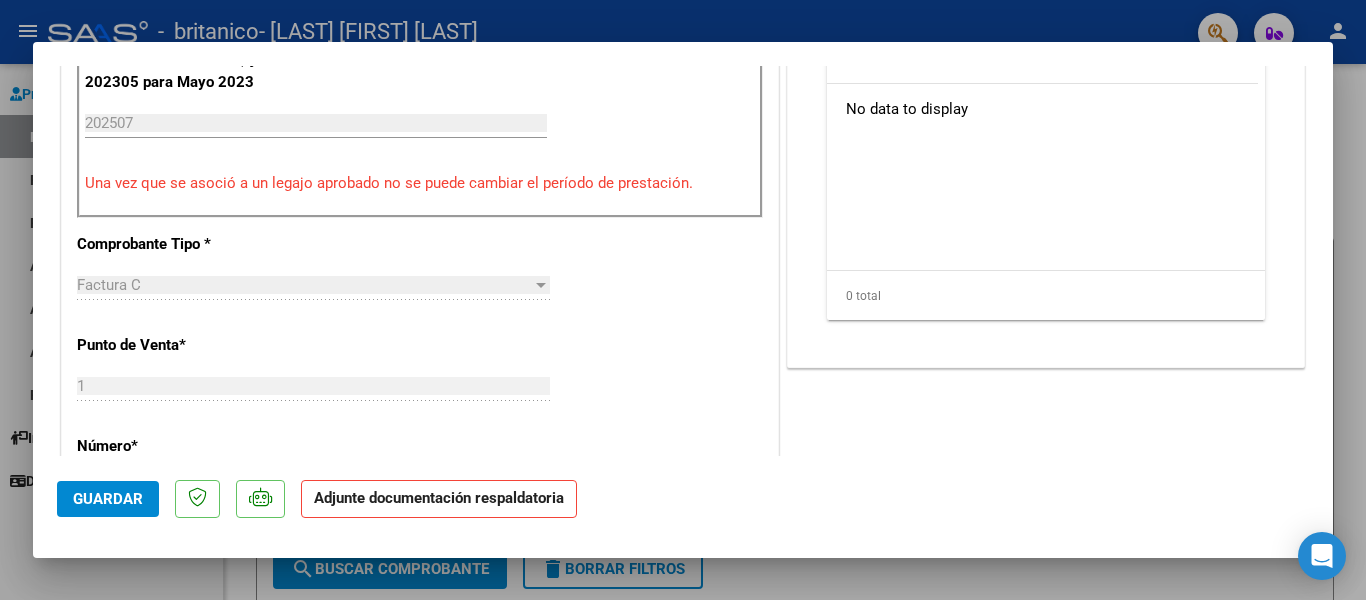 click on "Adjunte documentación respaldatoria" 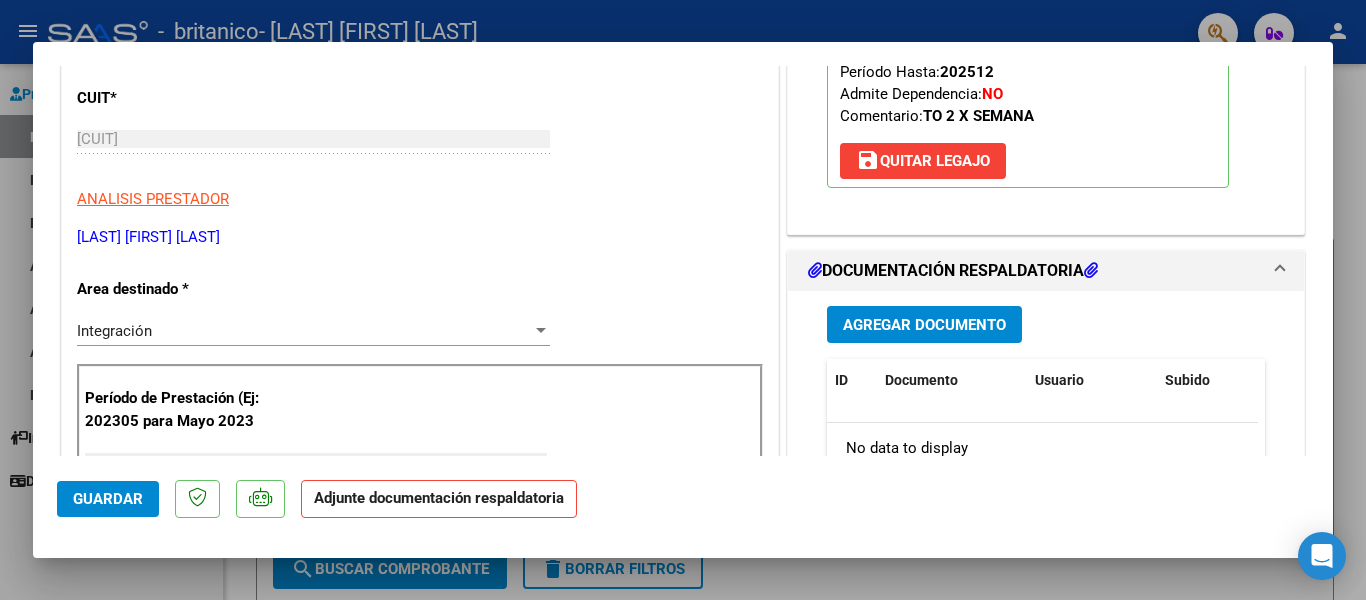 scroll, scrollTop: 293, scrollLeft: 0, axis: vertical 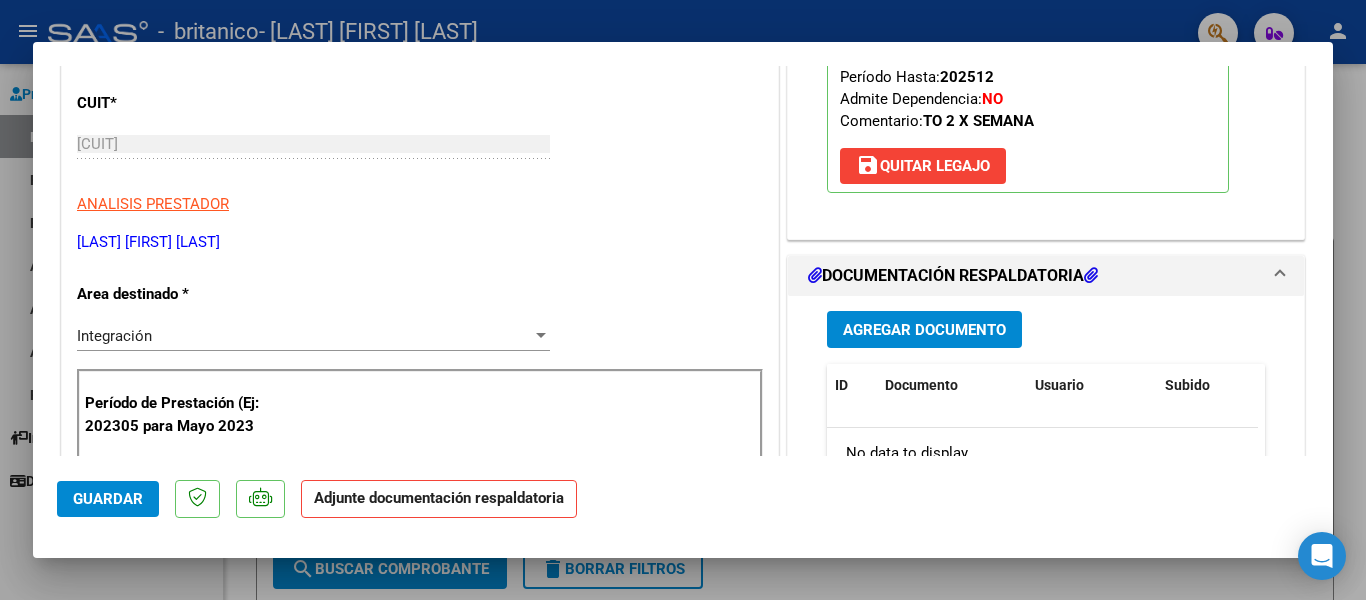 click on "Agregar Documento" at bounding box center [924, 330] 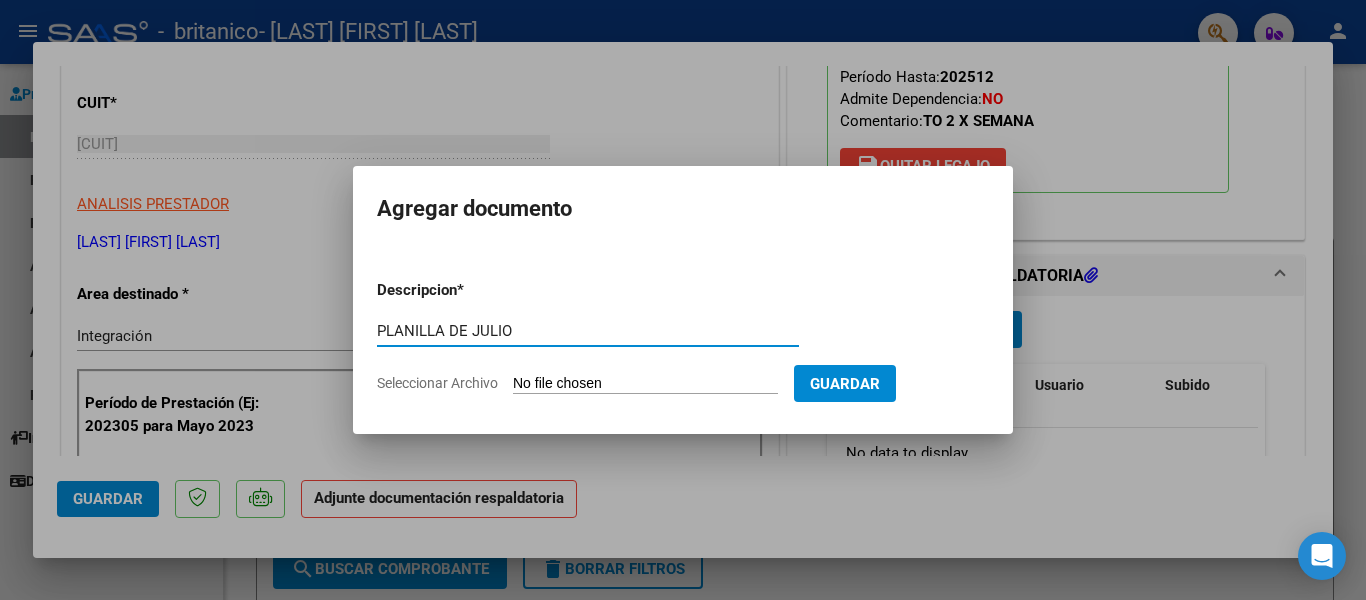 type on "PLANILLA DE JULIO" 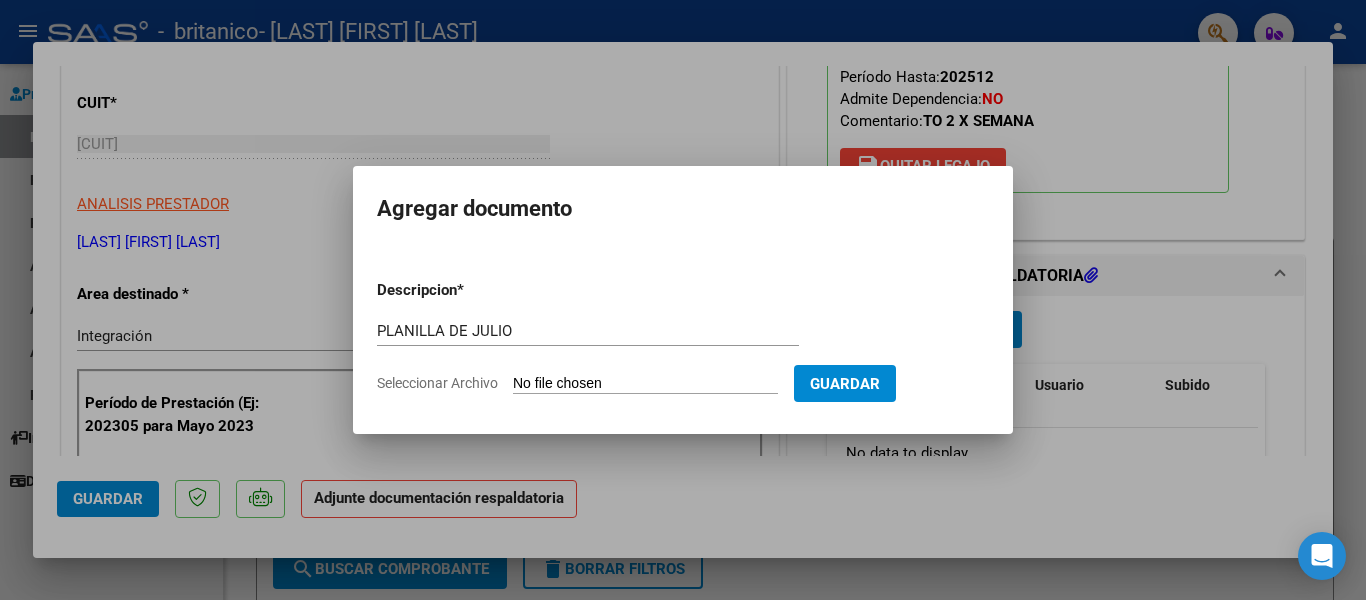 type on "C:\fakepath\PA JULIO.pdf" 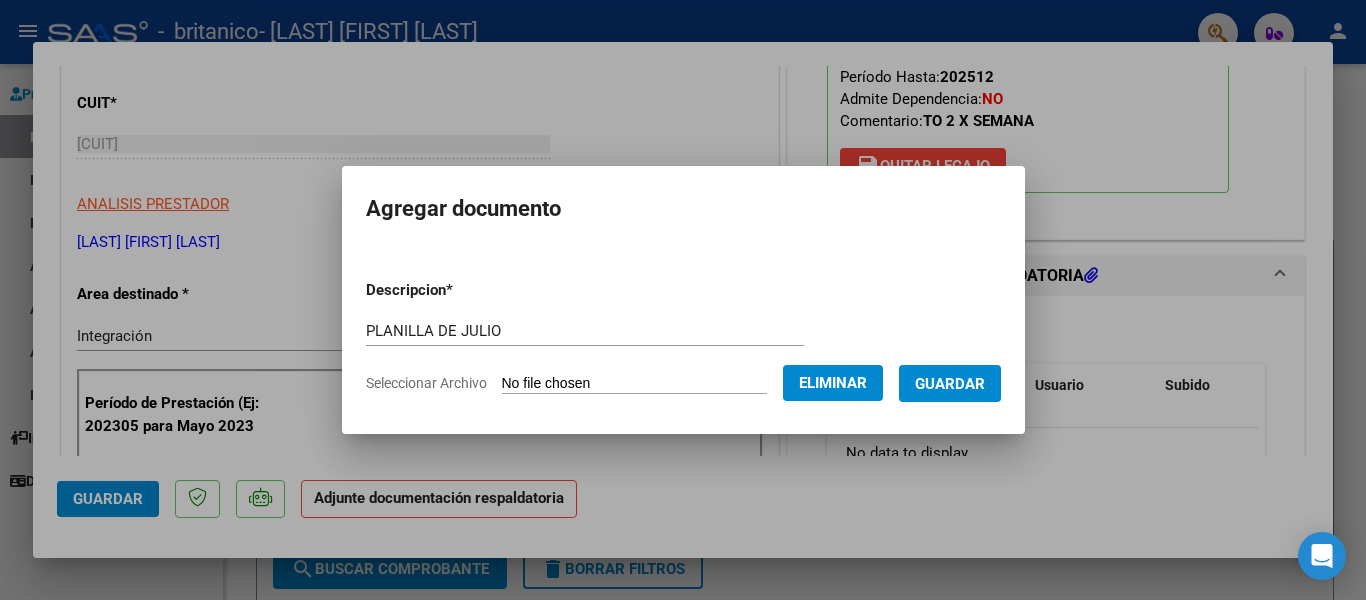 click on "Guardar" at bounding box center [950, 384] 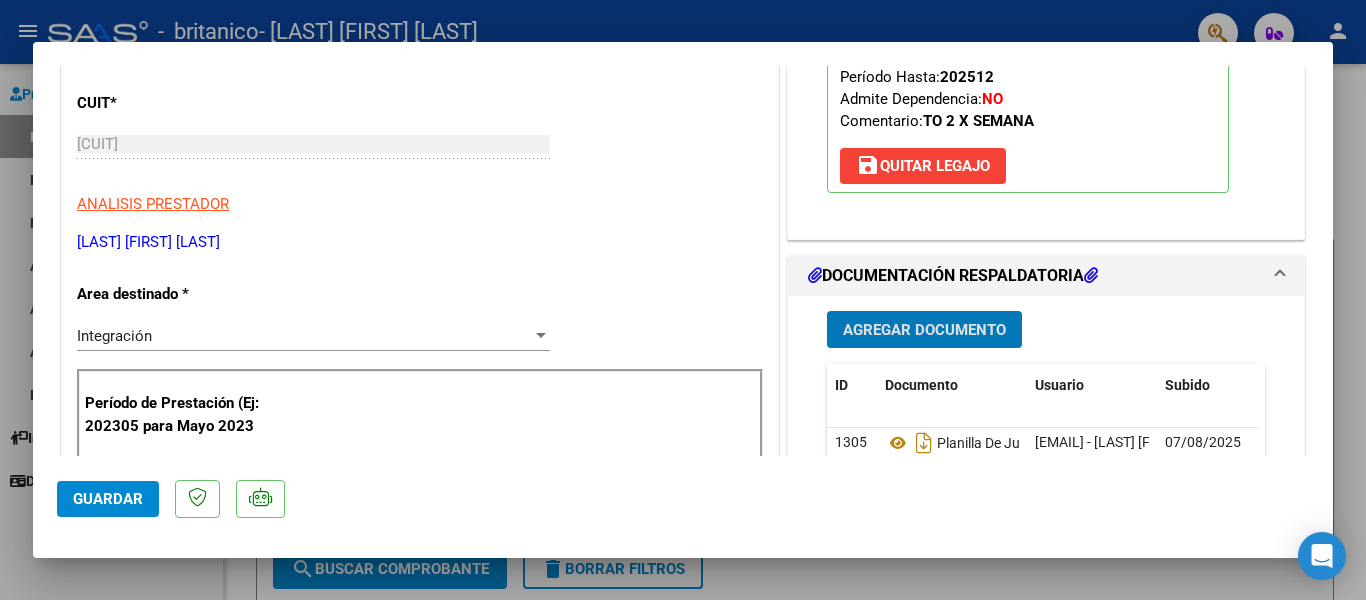 click on "Guardar" 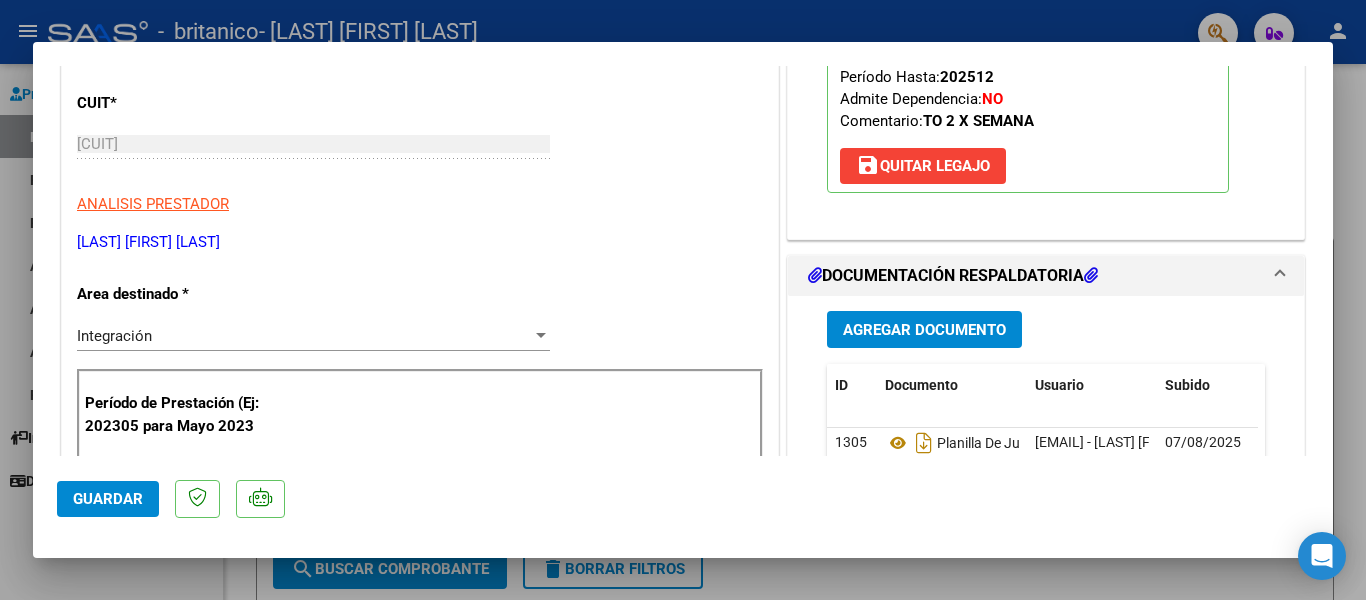 click on "Guardar" 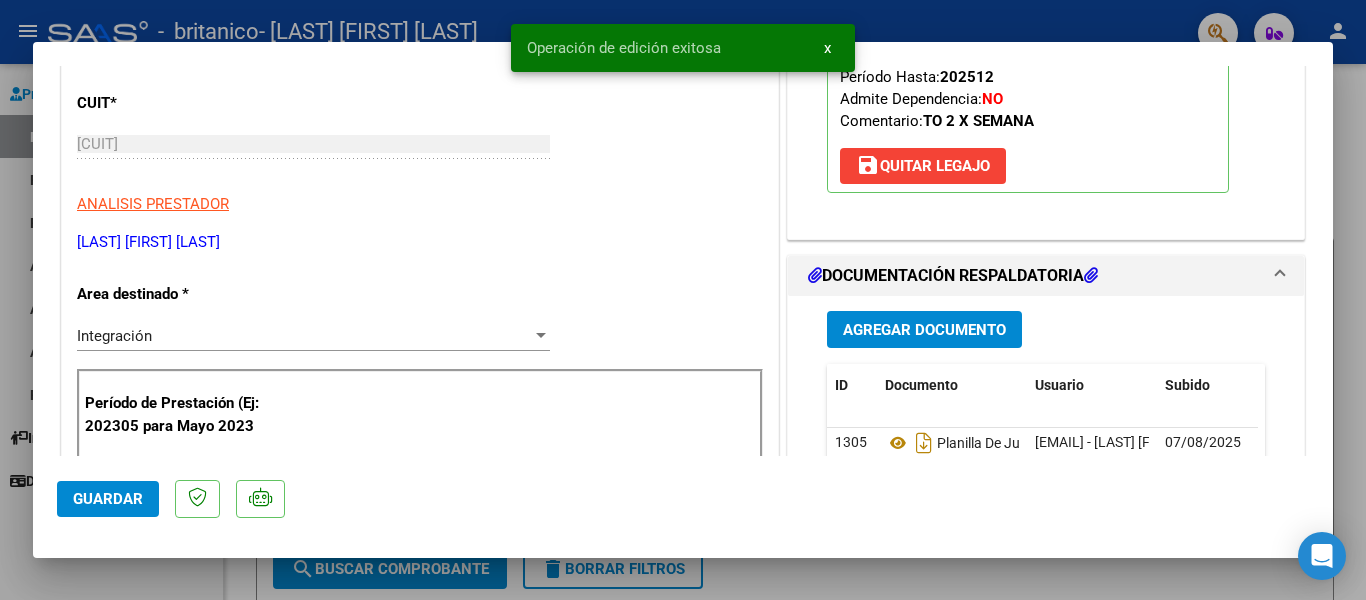 click on "menu -  britanico  - [LAST] [FIRST] [LAST] person   Prestadores / Proveedores Facturas - Listado/Carga Facturas - Documentación Pagos x Transferencia Auditorías - Listado Auditorías - Comentarios Auditorías - Cambios Área Prestadores - Listado    Instructivos    Datos de contacto  Video tutorial   PRESTADORES -> Listado de CPBTs Emitidos por Prestadores / Proveedores (alt+q)
cloud_download  CSV  cloud_download  EXCEL  cloud_download  Estandar   Descarga Masiva
Filtros Id Area Area Todos Confirmado   Mostrar totalizadores   FILTROS DEL COMPROBANTE  Comprobante Tipo Comprobante Tipo Start date – End date Fec. Comprobante Desde / Hasta Días Emisión Desde(cant. días) Días Emisión Hasta(cant. días) CUIT / Razón Social Pto. Venta Nro. Comprobante Código SSS CAE Válido CAE Válido Todos Cargado Módulo Hosp. Todos Tiene facturacion Apócrifa Hospital Refes  FILTROS DE INTEGRACION  Período De Prestación Campos del Archivo de Rendición Devuelto x SSS (dr_envio) Todos Todos –" at bounding box center [683, 300] 